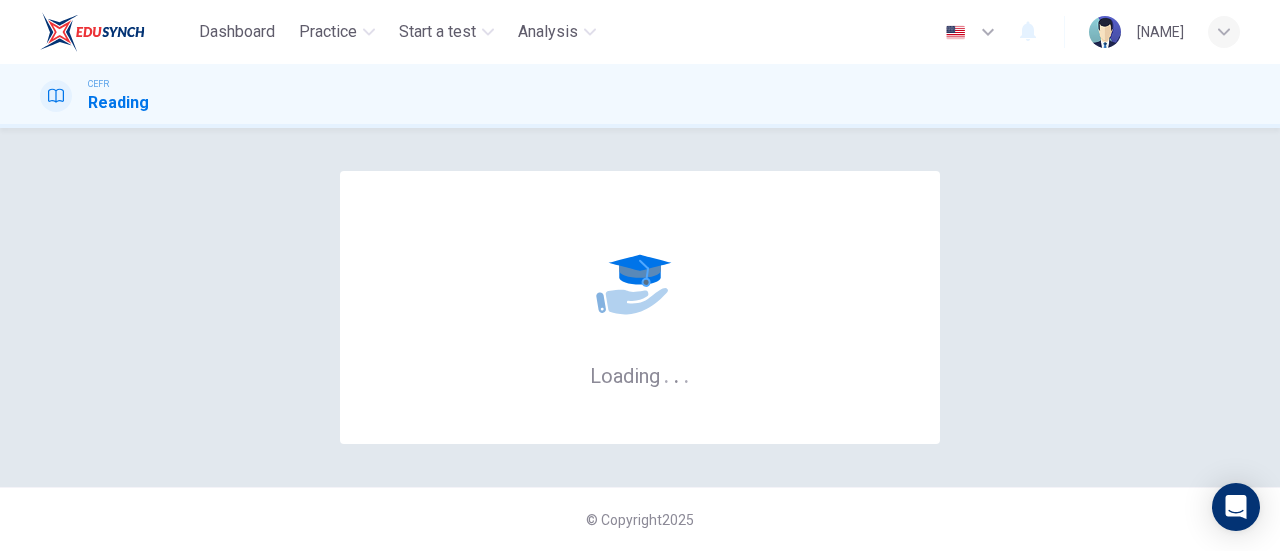 scroll, scrollTop: 0, scrollLeft: 0, axis: both 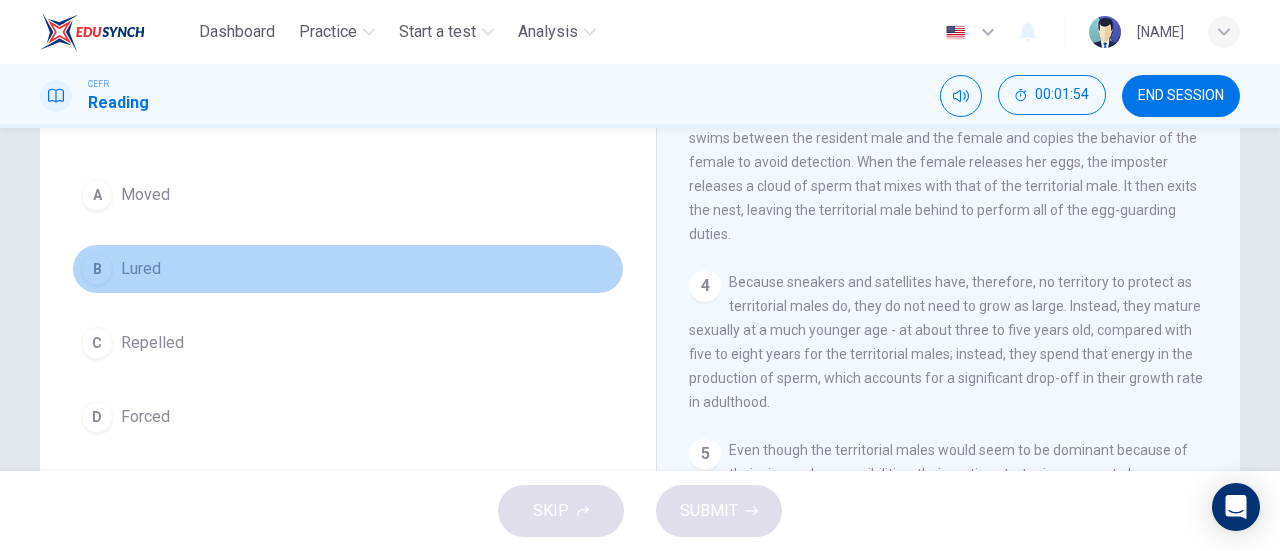 click on "B" at bounding box center [97, 195] 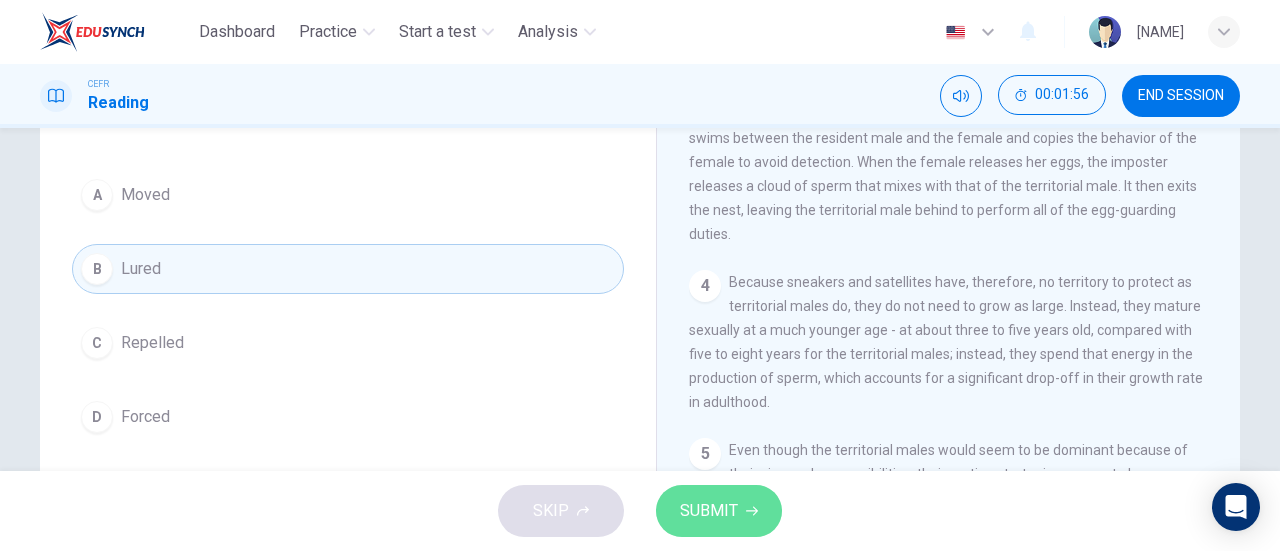 click on "SUBMIT" at bounding box center [719, 511] 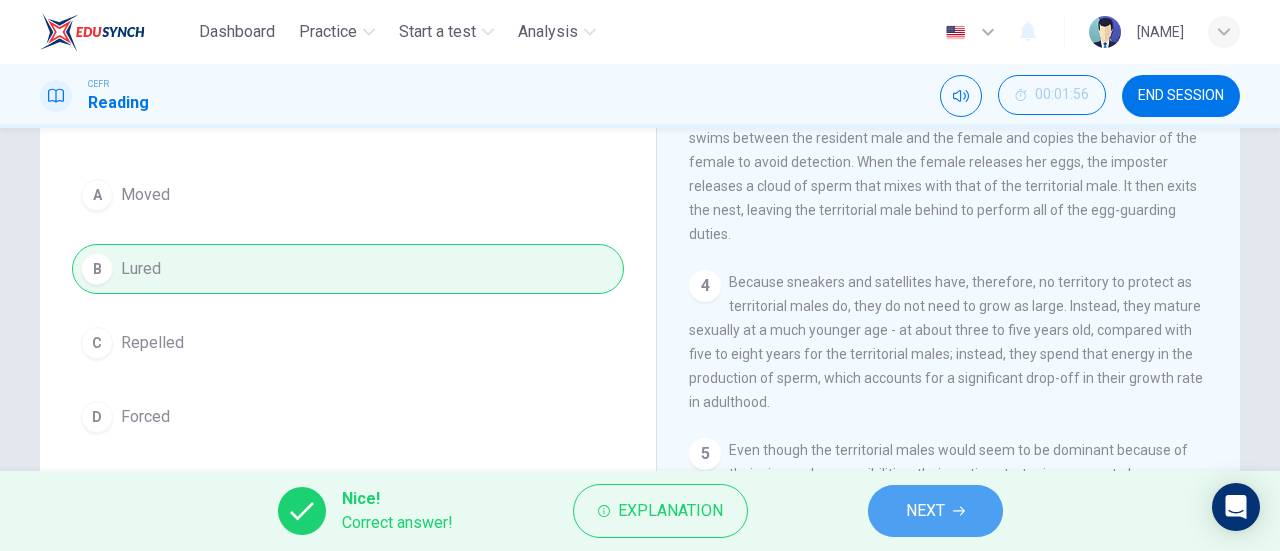 click on "NEXT" at bounding box center (935, 511) 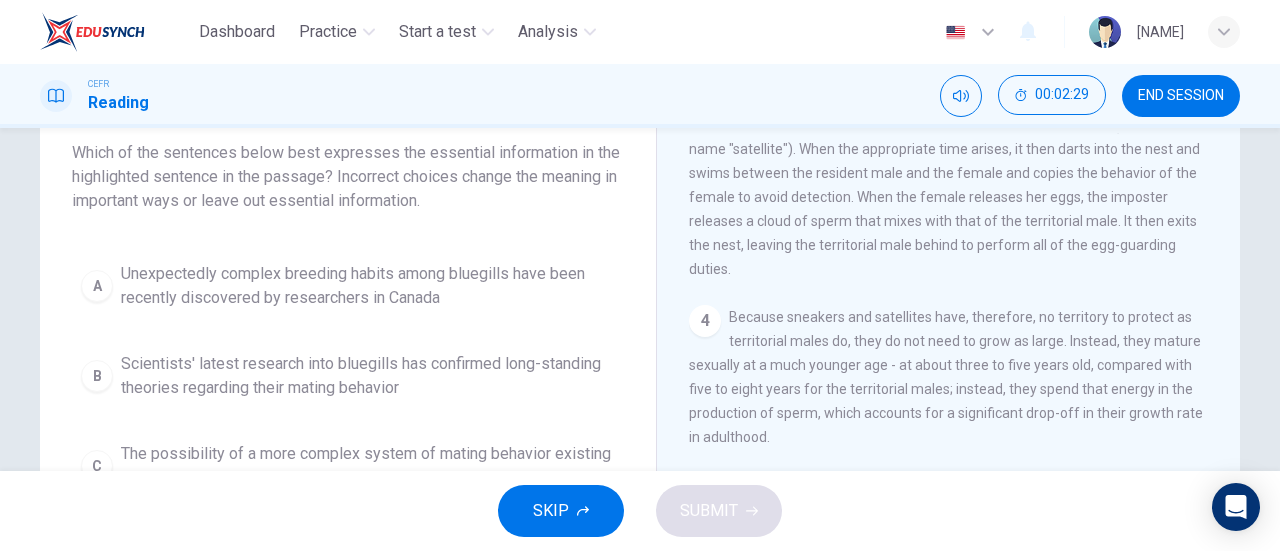 scroll, scrollTop: 124, scrollLeft: 0, axis: vertical 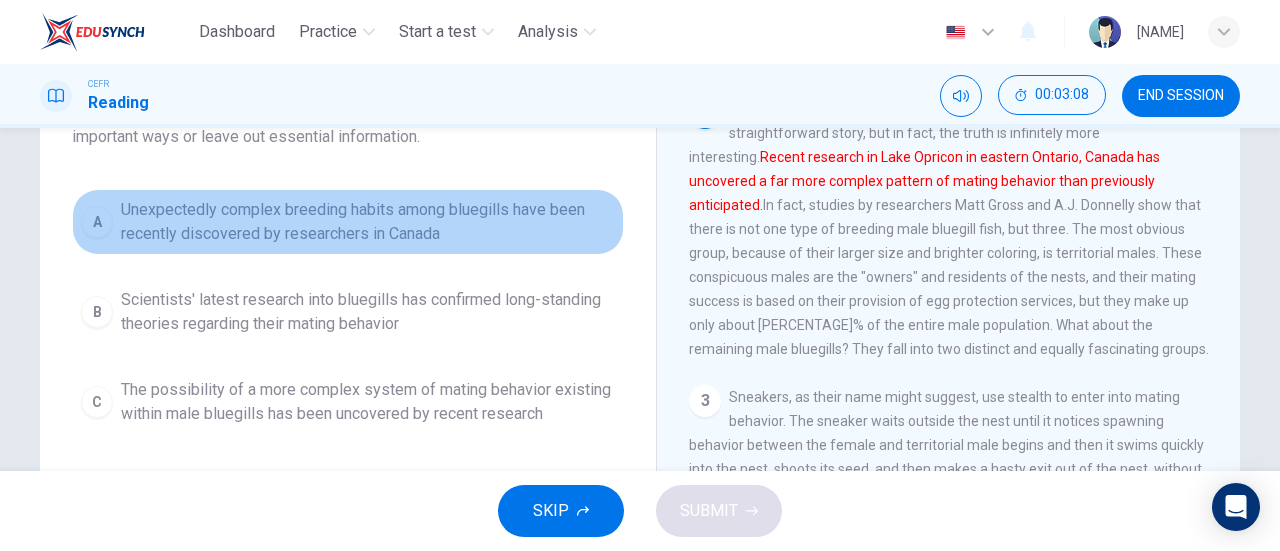 click on "A" at bounding box center [97, 222] 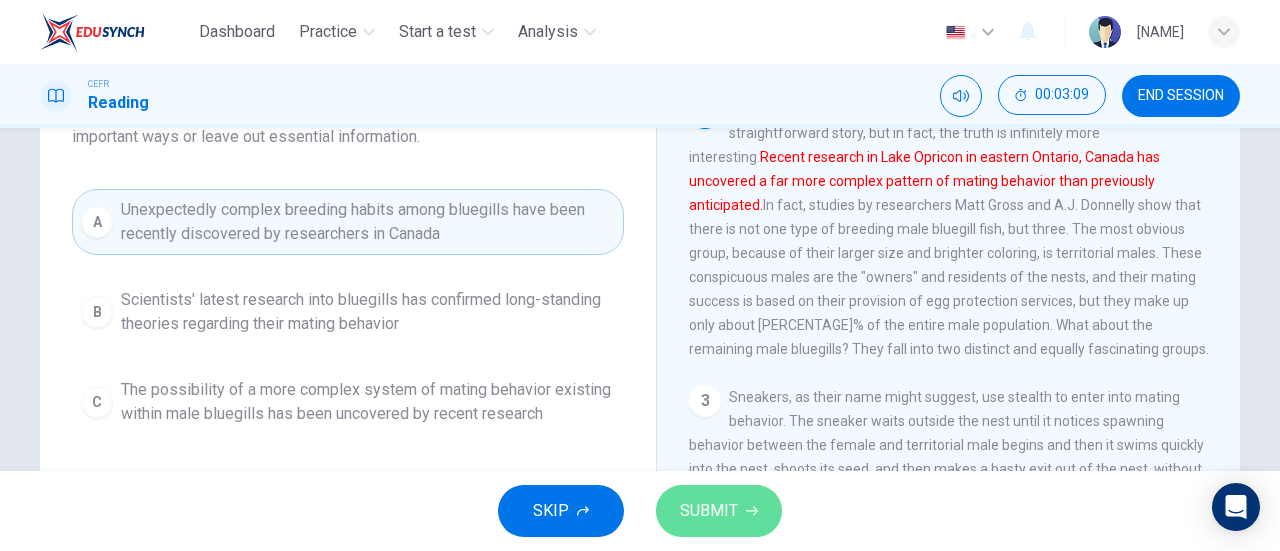 click on "SUBMIT" at bounding box center [709, 511] 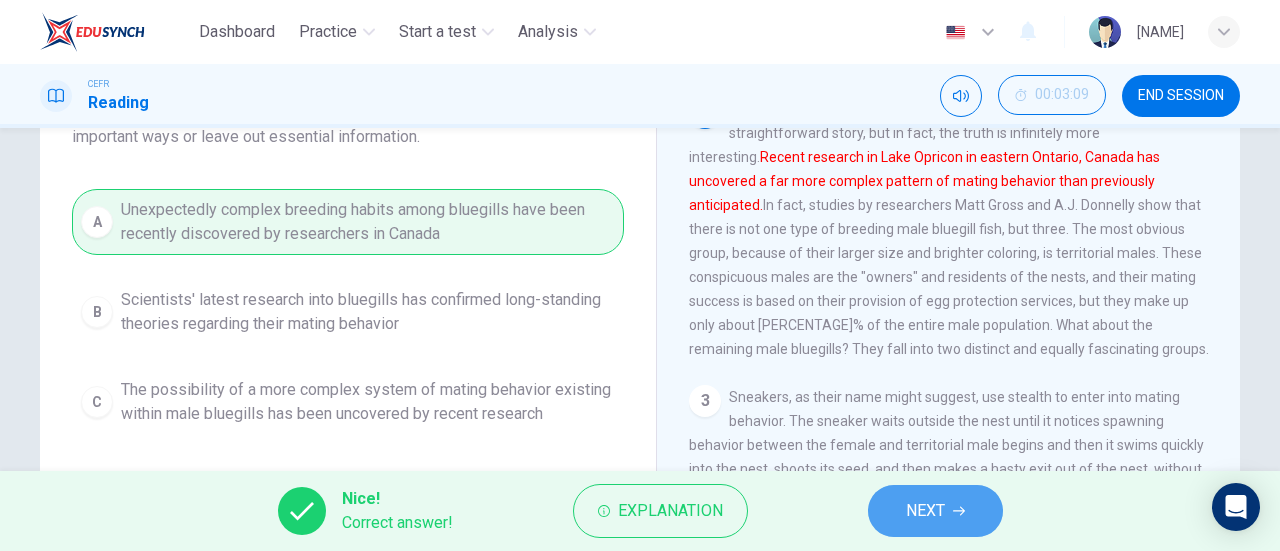click on "NEXT" at bounding box center [935, 511] 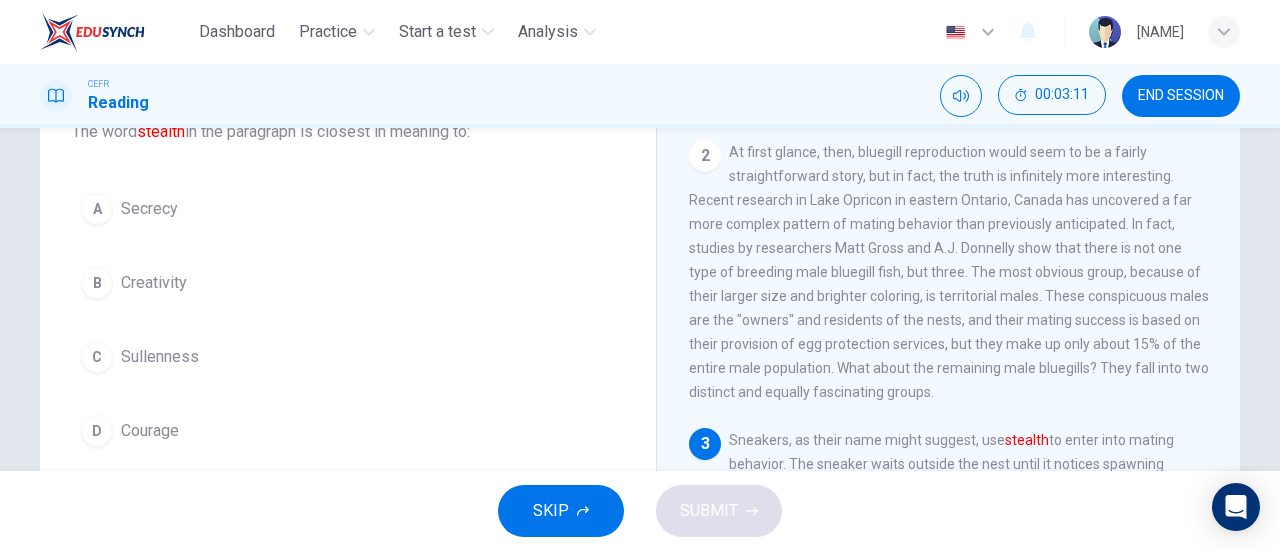 scroll, scrollTop: 169, scrollLeft: 0, axis: vertical 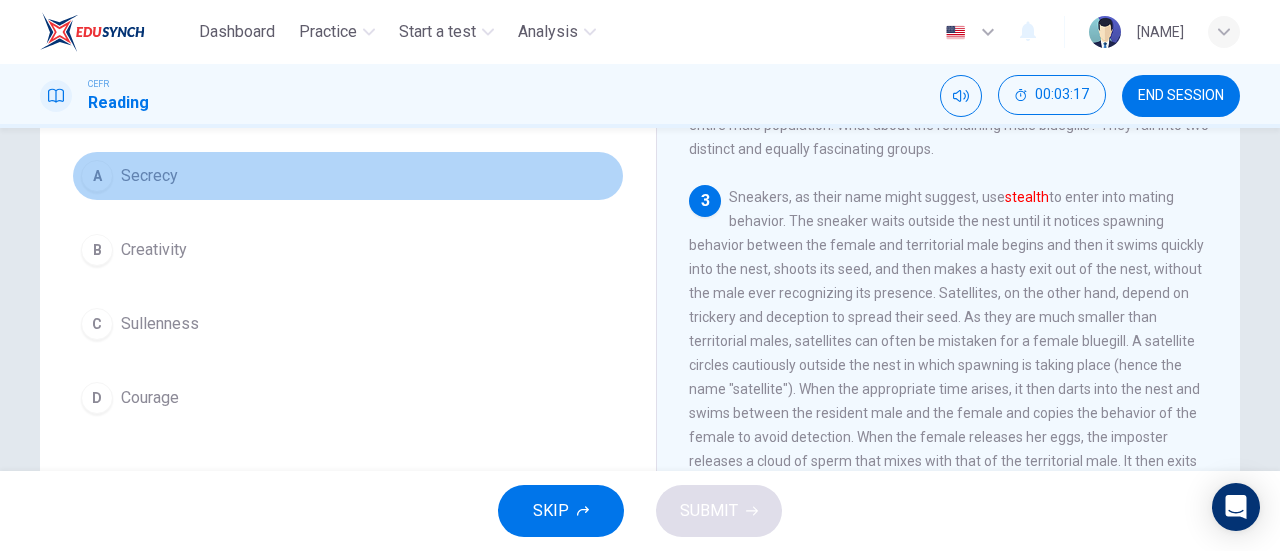click on "A" at bounding box center [97, 176] 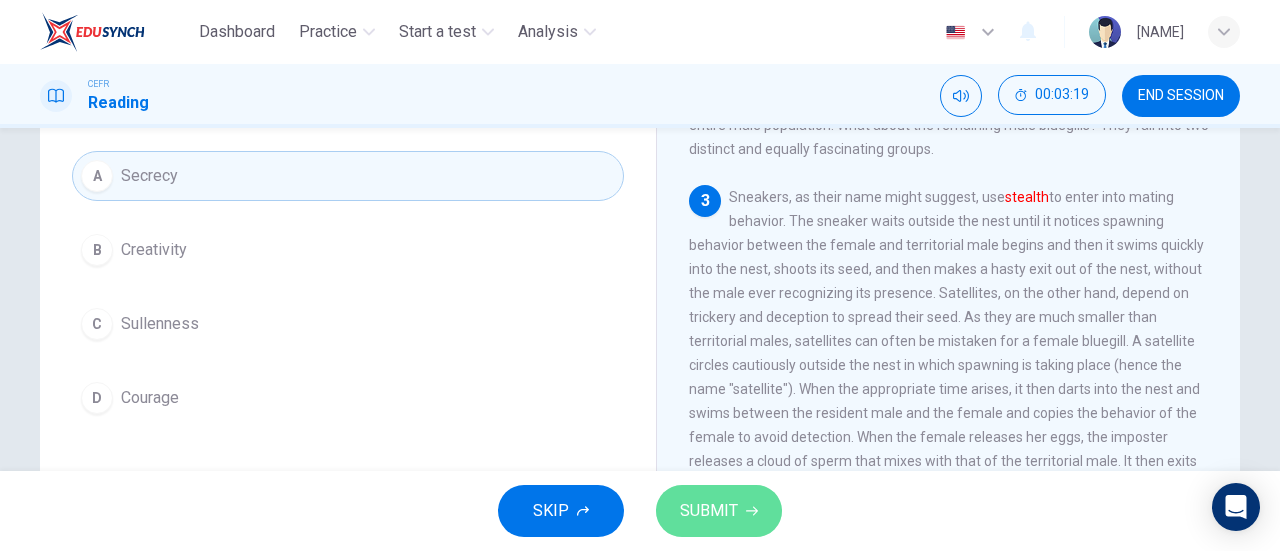 click on "SUBMIT" at bounding box center [709, 511] 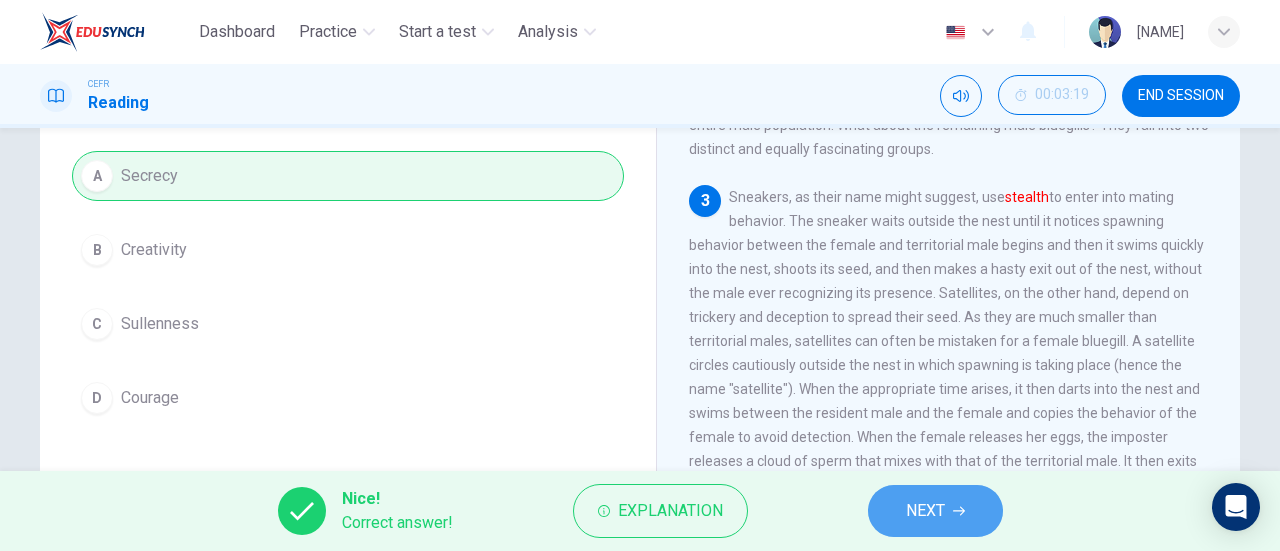 click on "NEXT" at bounding box center [935, 511] 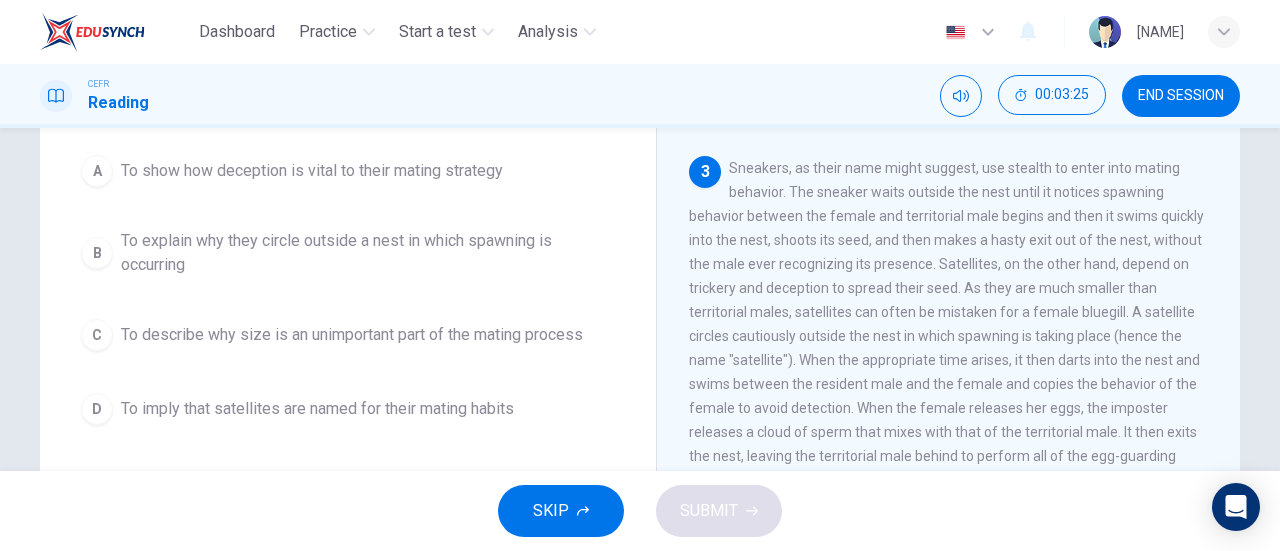 scroll, scrollTop: 209, scrollLeft: 0, axis: vertical 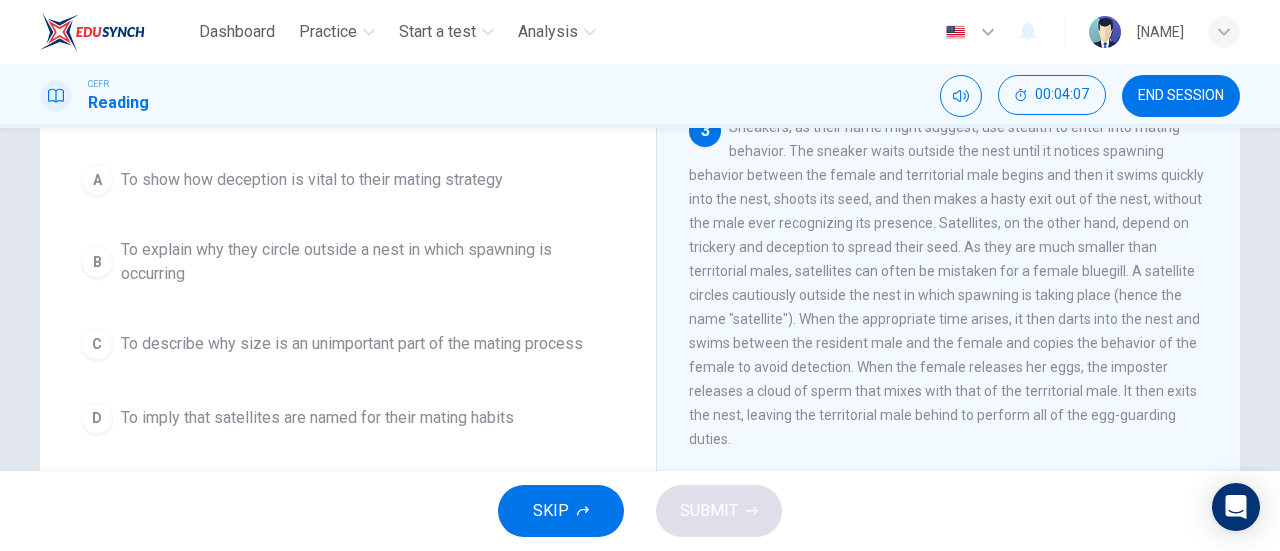 click on "A To show how deception is vital to their mating strategy" at bounding box center [348, 180] 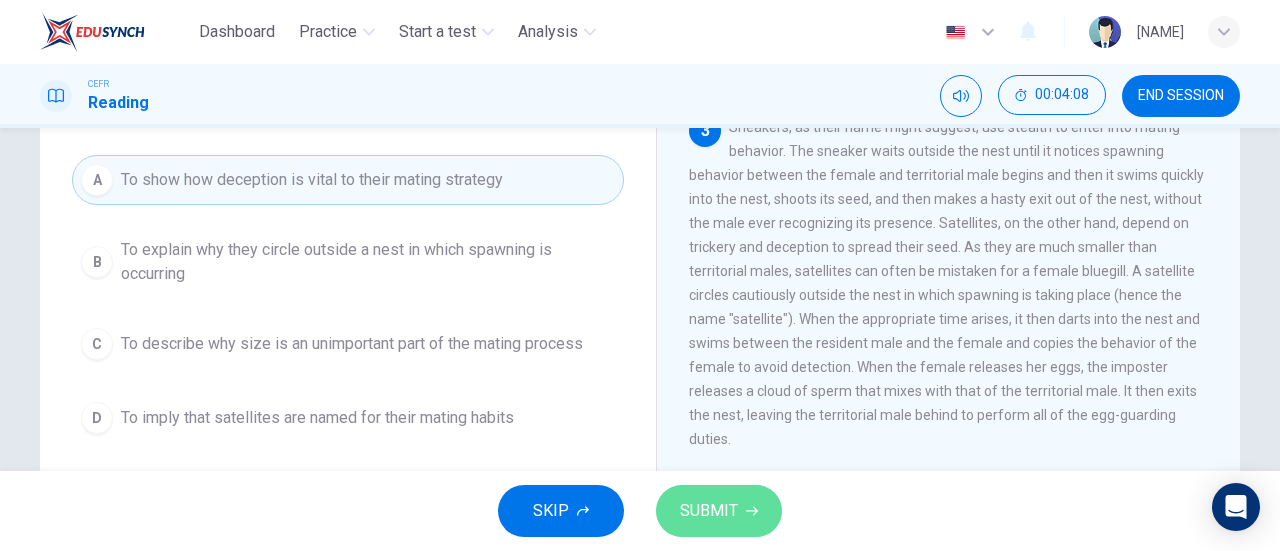click on "SUBMIT" at bounding box center (709, 511) 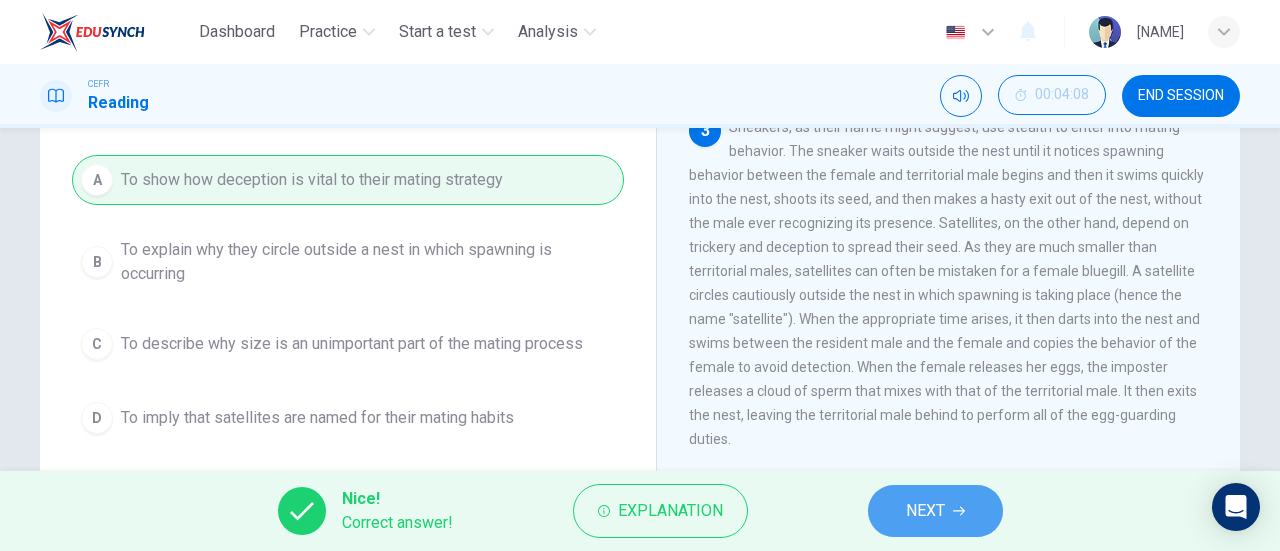 click at bounding box center (959, 511) 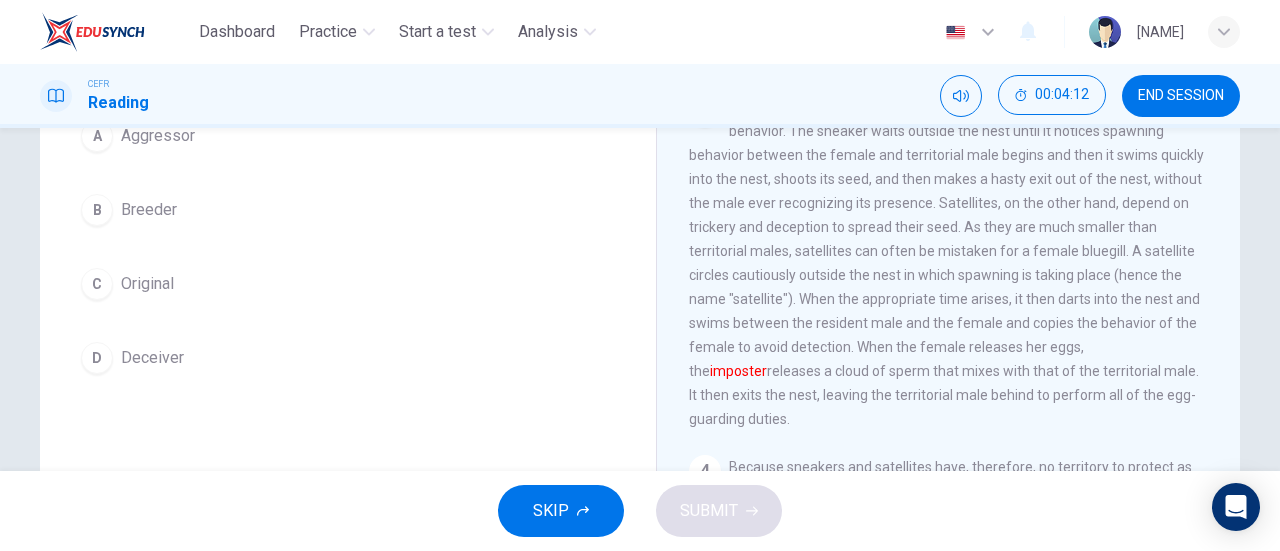 scroll, scrollTop: 223, scrollLeft: 0, axis: vertical 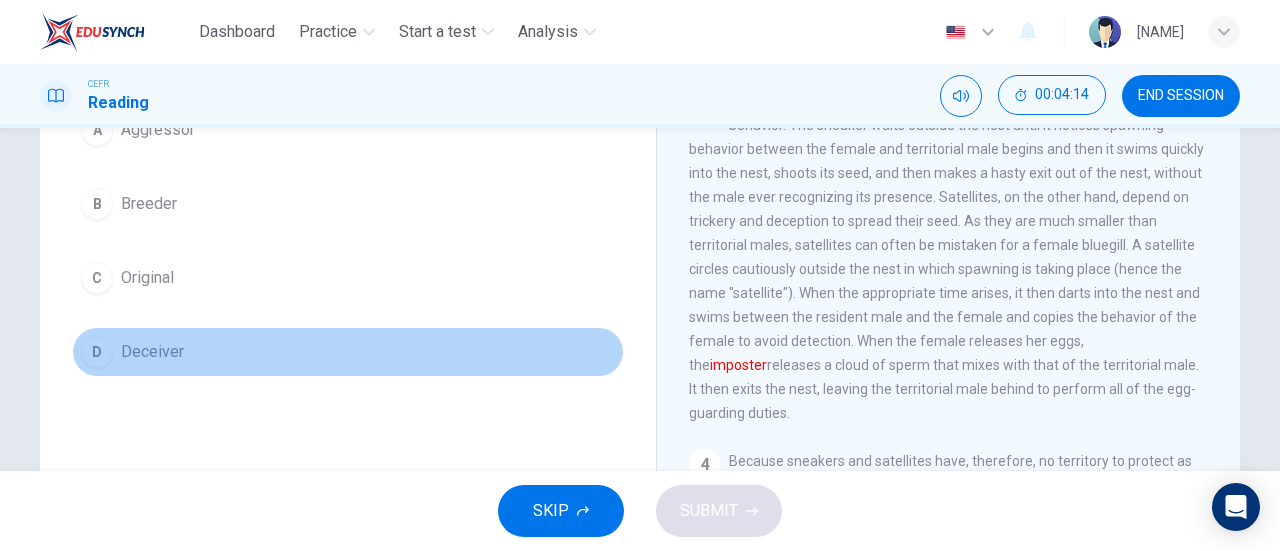 click on "Deceiver" at bounding box center [158, 130] 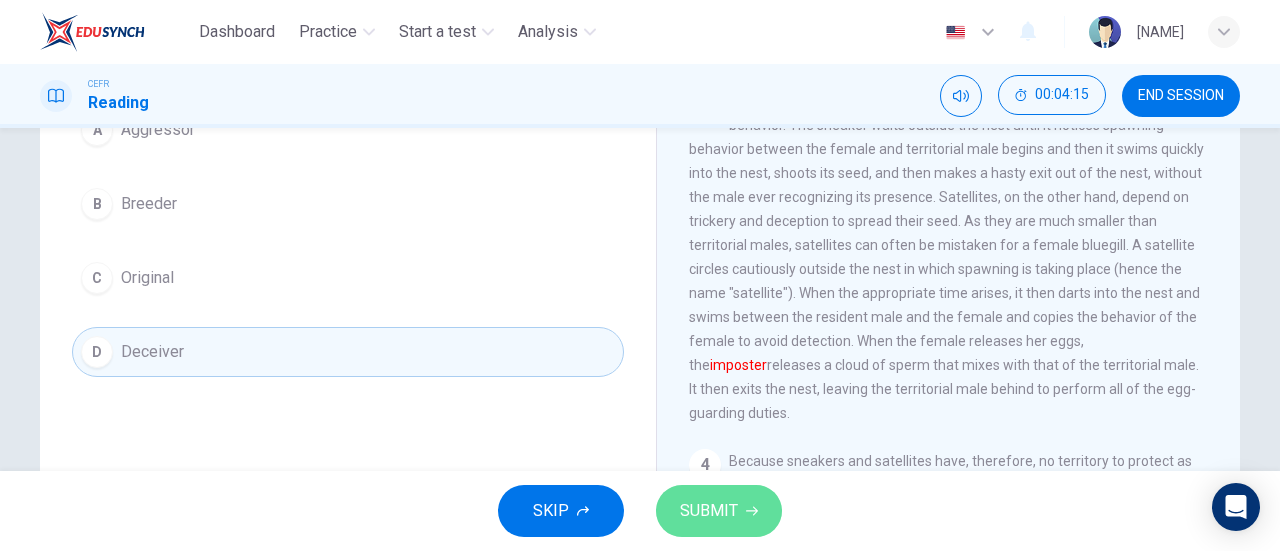click on "SUBMIT" at bounding box center [719, 511] 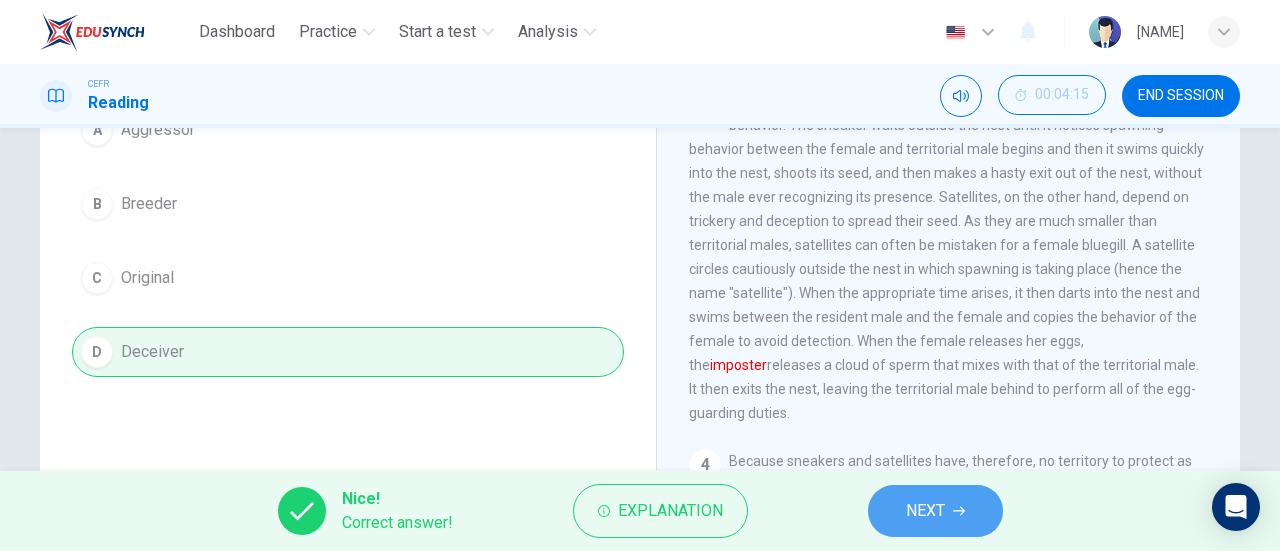 click on "NEXT" at bounding box center (935, 511) 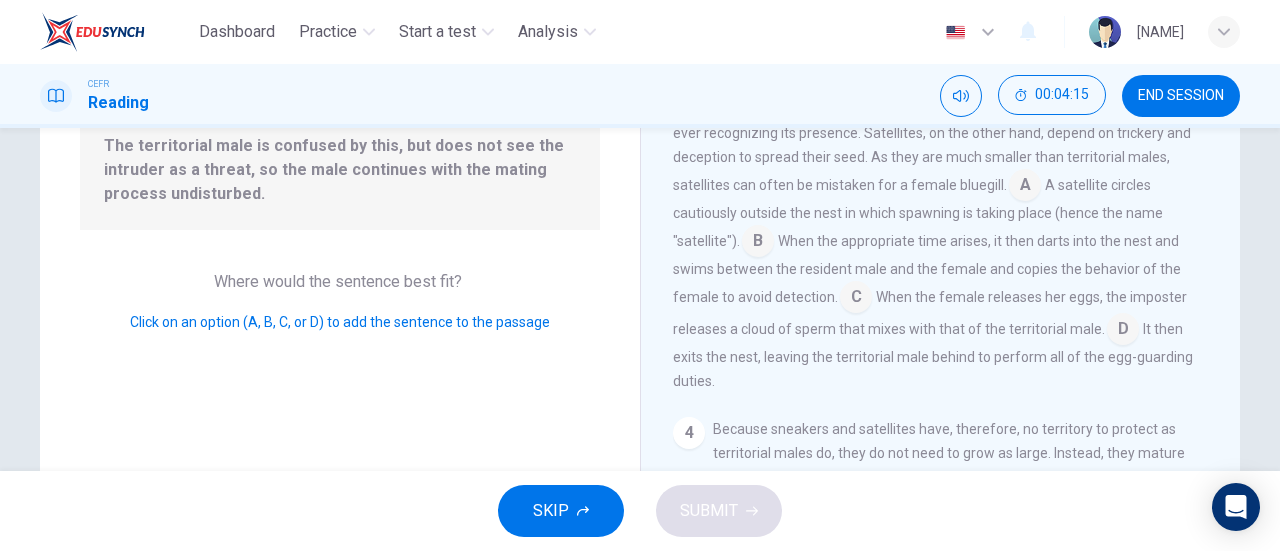 scroll, scrollTop: 633, scrollLeft: 0, axis: vertical 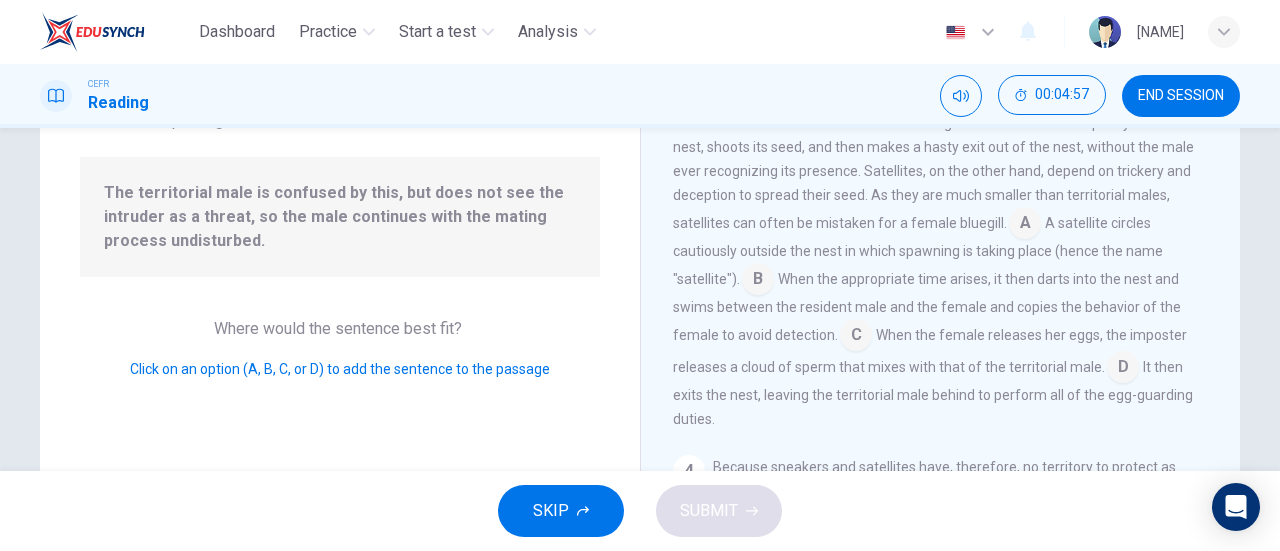 click at bounding box center (1025, 225) 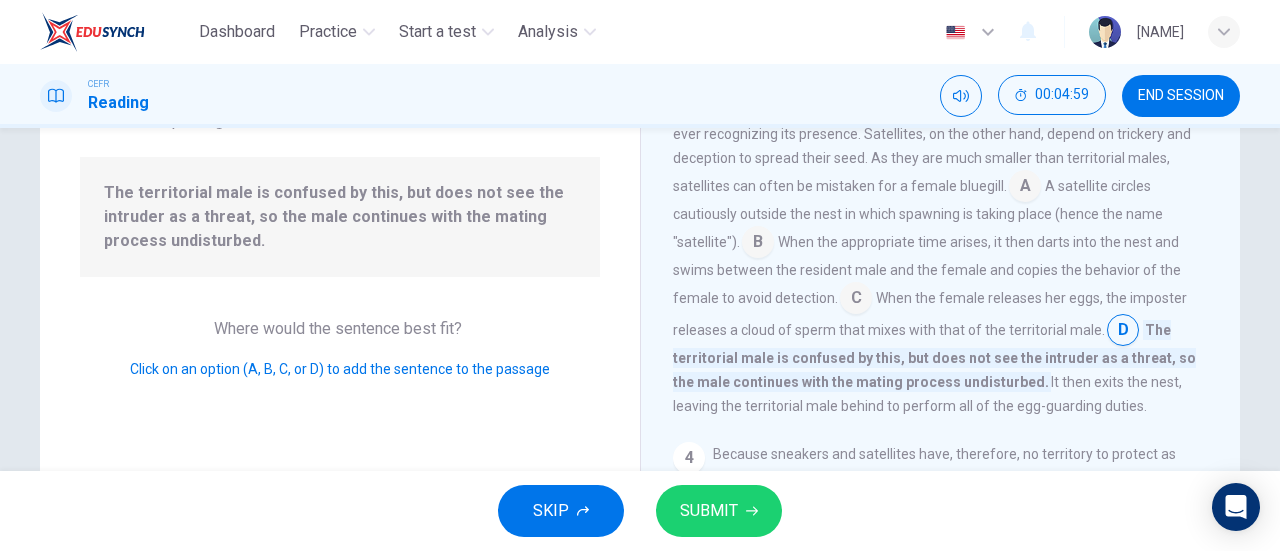 scroll, scrollTop: 679, scrollLeft: 0, axis: vertical 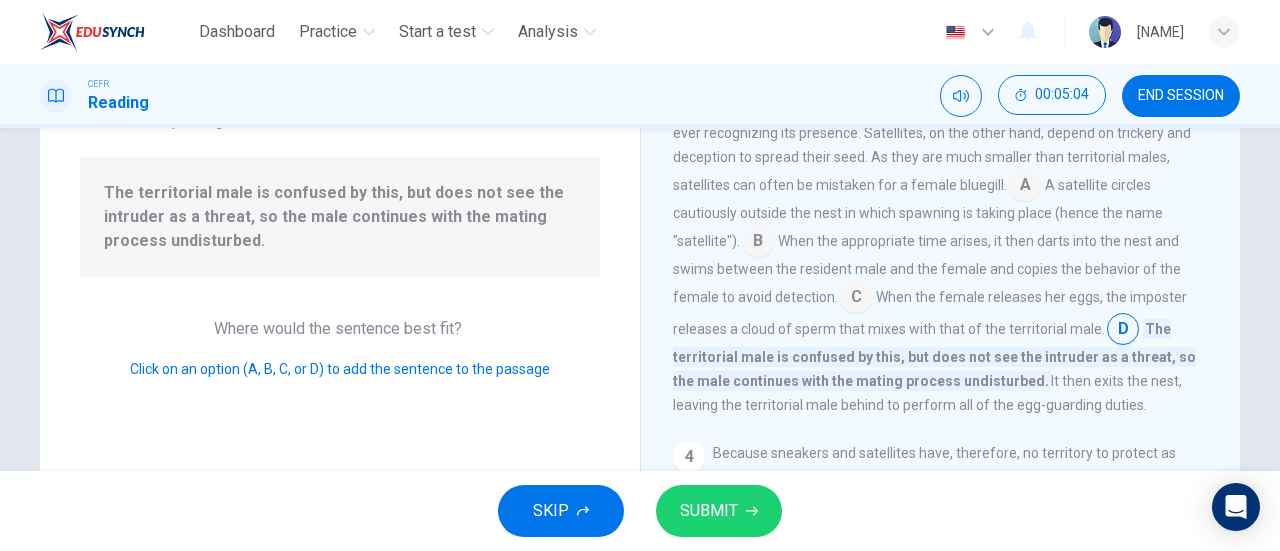 click at bounding box center (1025, 187) 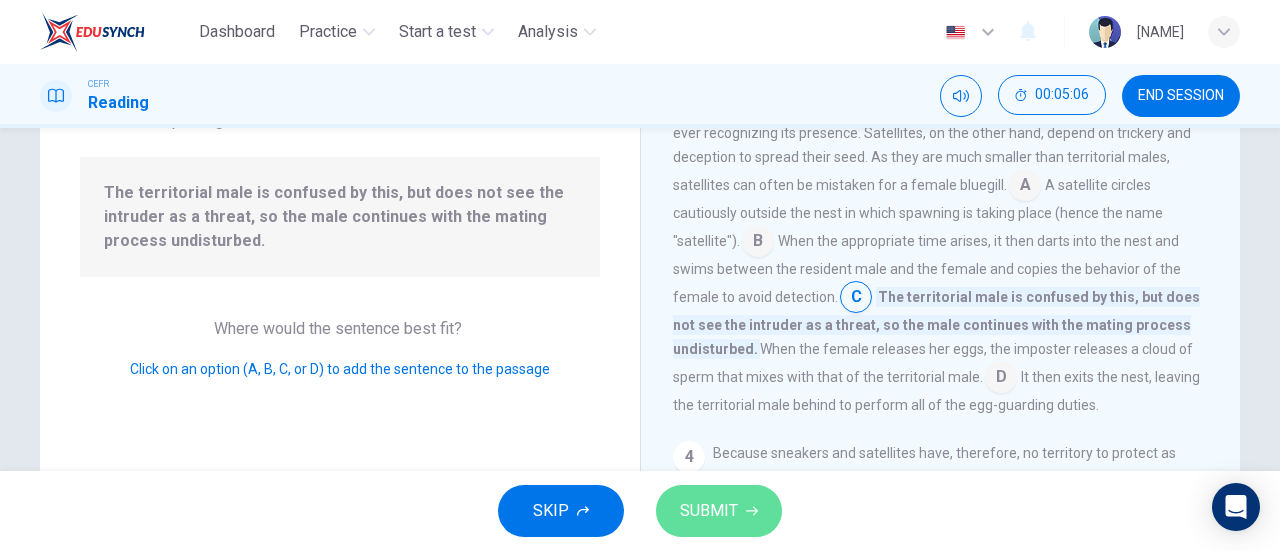 click on "SUBMIT" at bounding box center [719, 511] 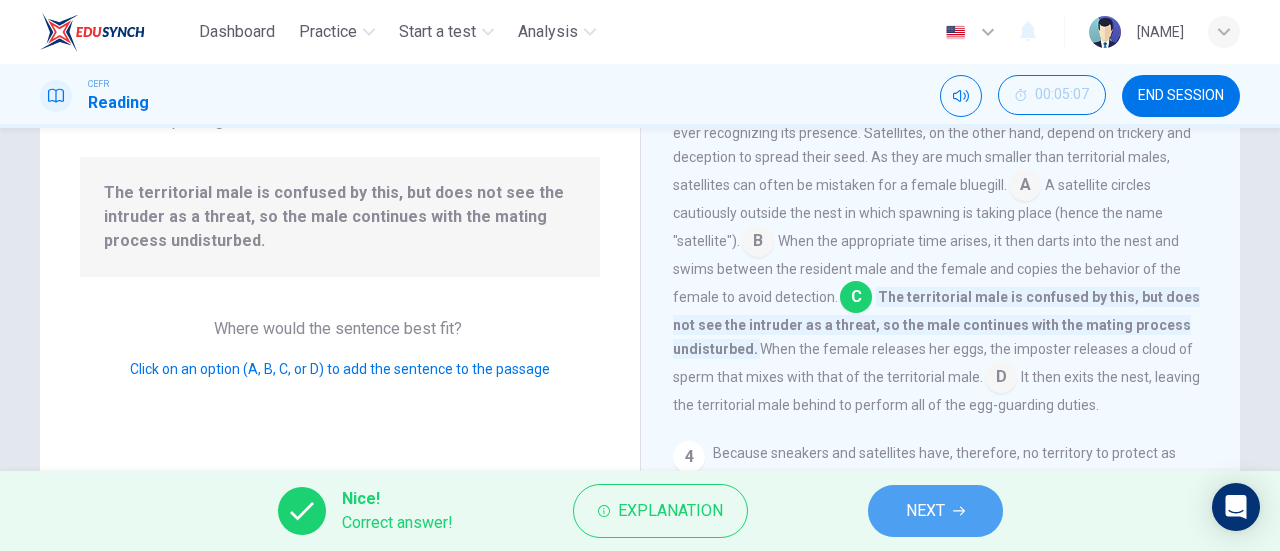 click on "NEXT" at bounding box center [935, 511] 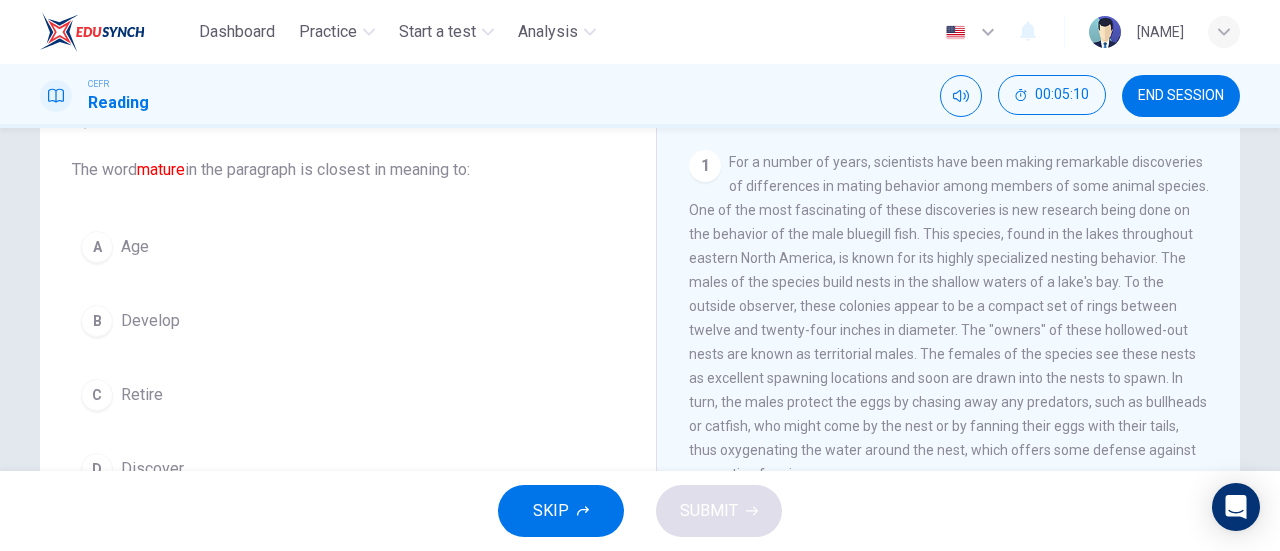 scroll, scrollTop: 105, scrollLeft: 0, axis: vertical 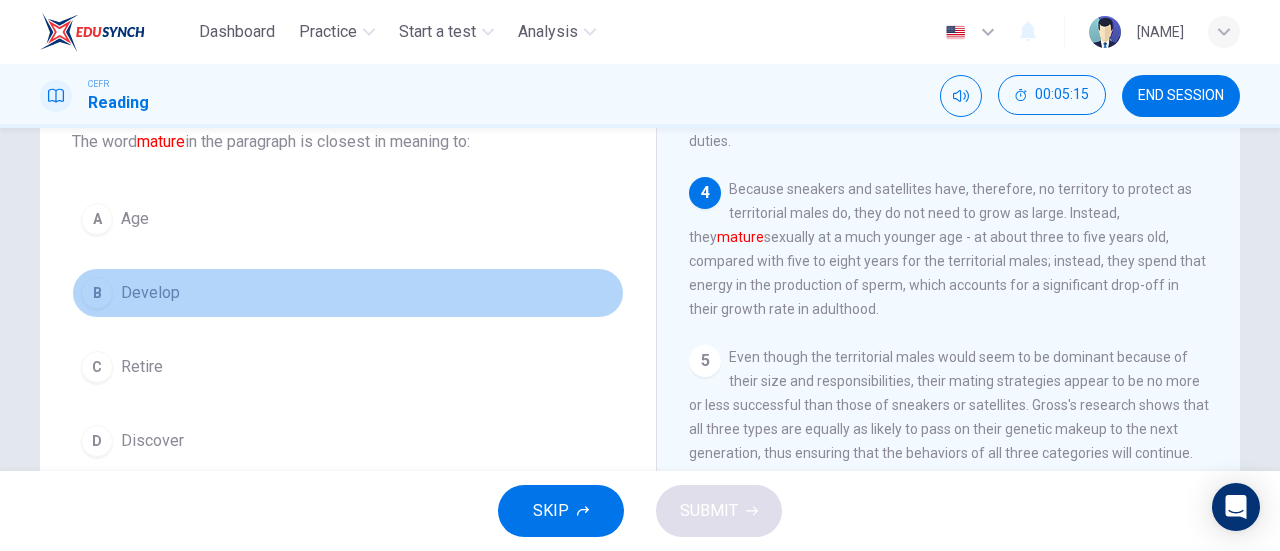 click on "B" at bounding box center (97, 219) 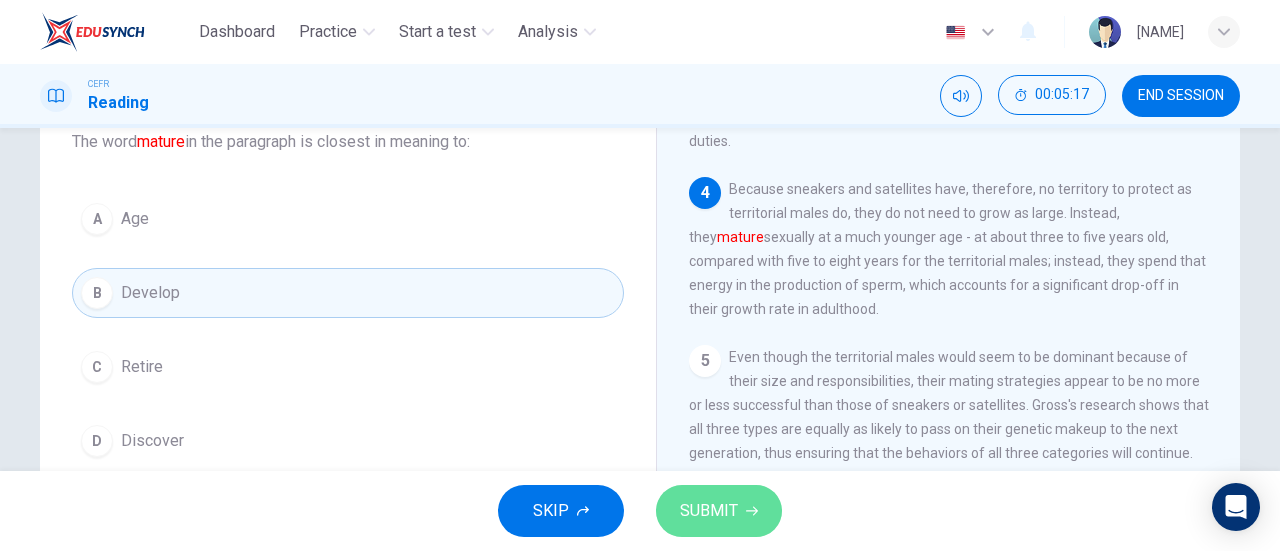 click on "SUBMIT" at bounding box center (709, 511) 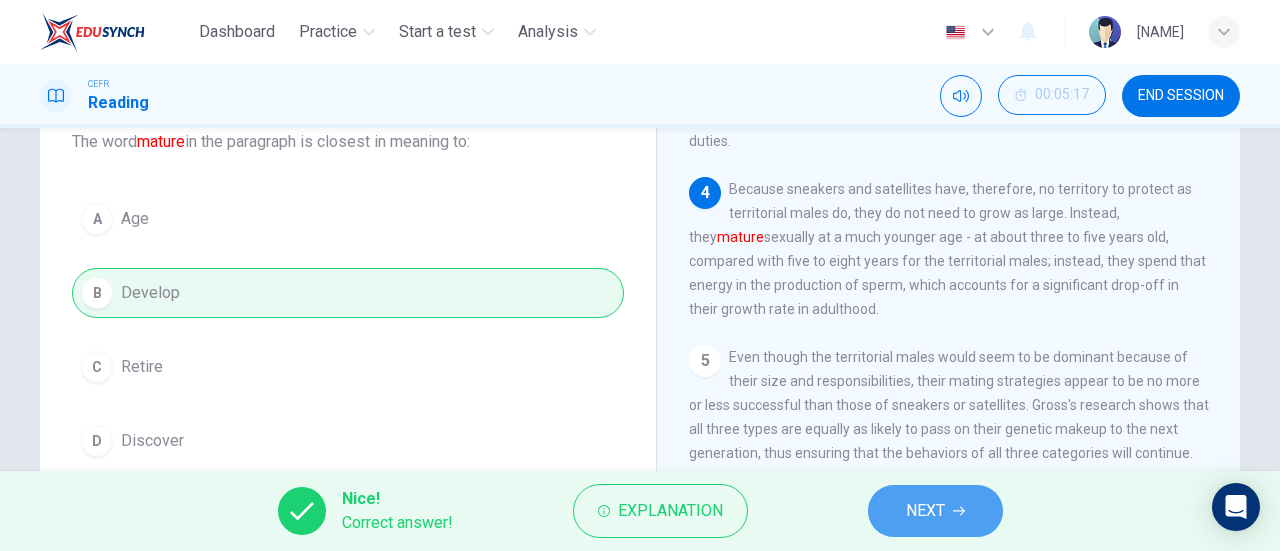 click on "NEXT" at bounding box center (925, 511) 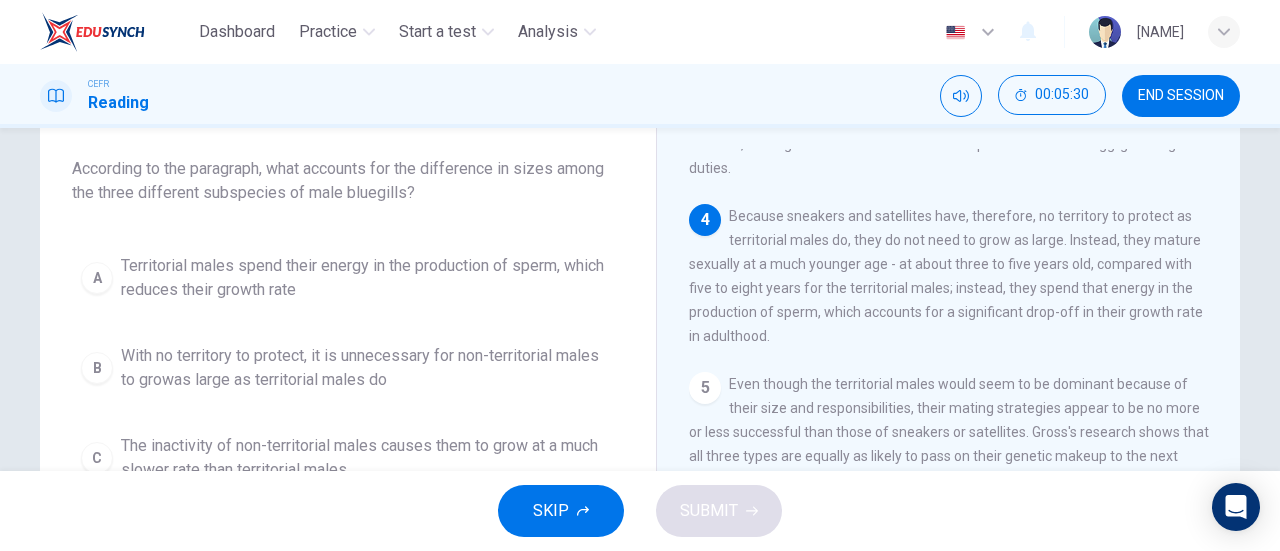 scroll, scrollTop: 108, scrollLeft: 0, axis: vertical 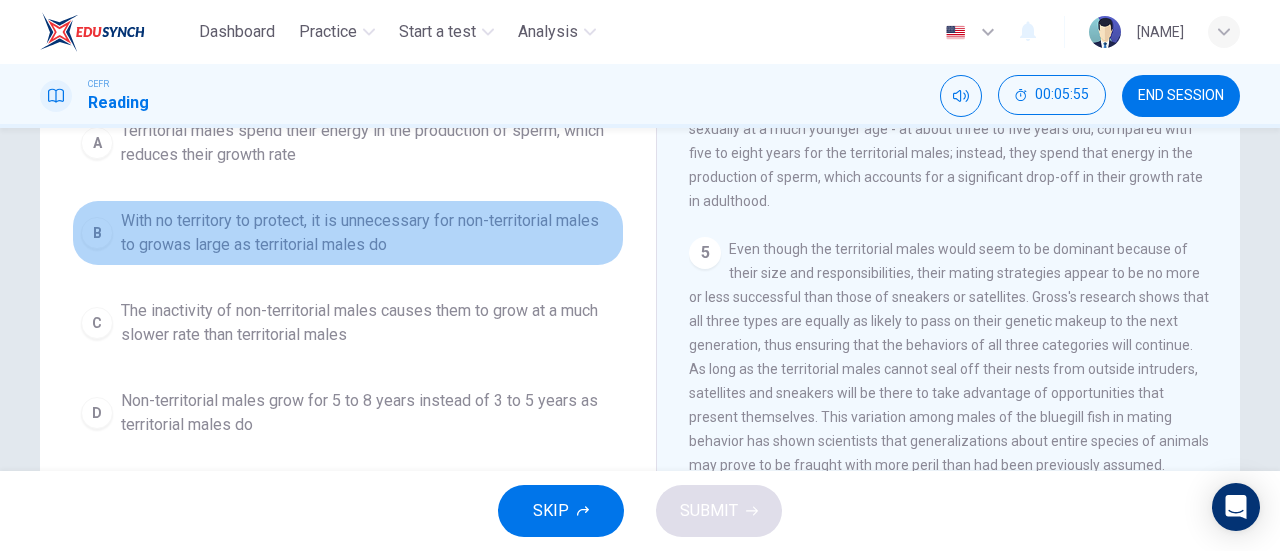 click on "B" at bounding box center [97, 143] 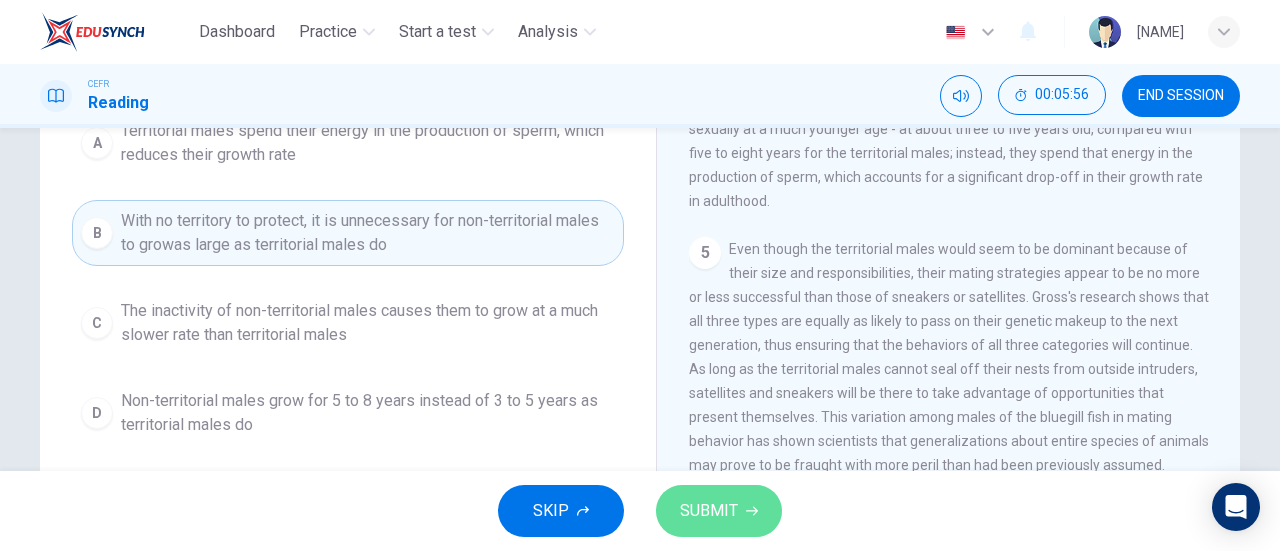 click on "SUBMIT" at bounding box center [709, 511] 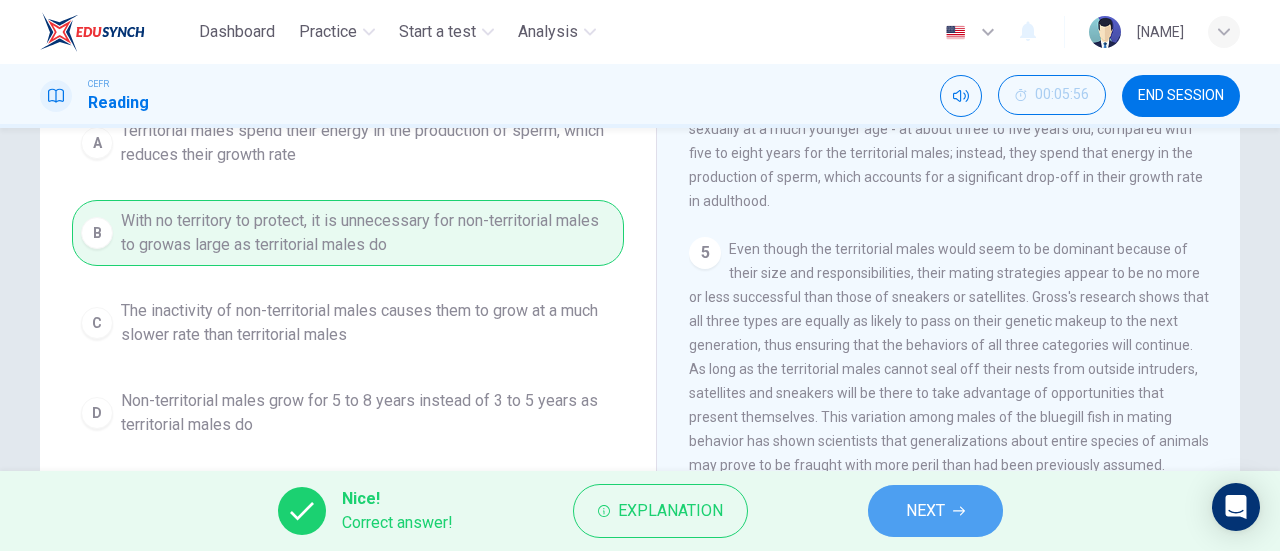 click on "NEXT" at bounding box center (925, 511) 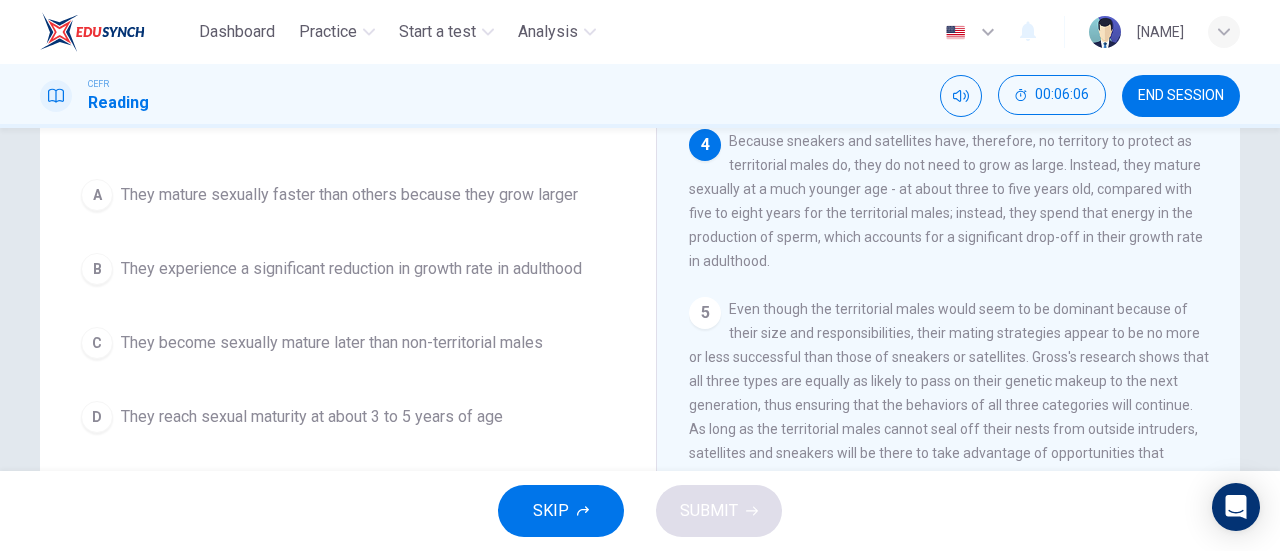 scroll, scrollTop: 183, scrollLeft: 0, axis: vertical 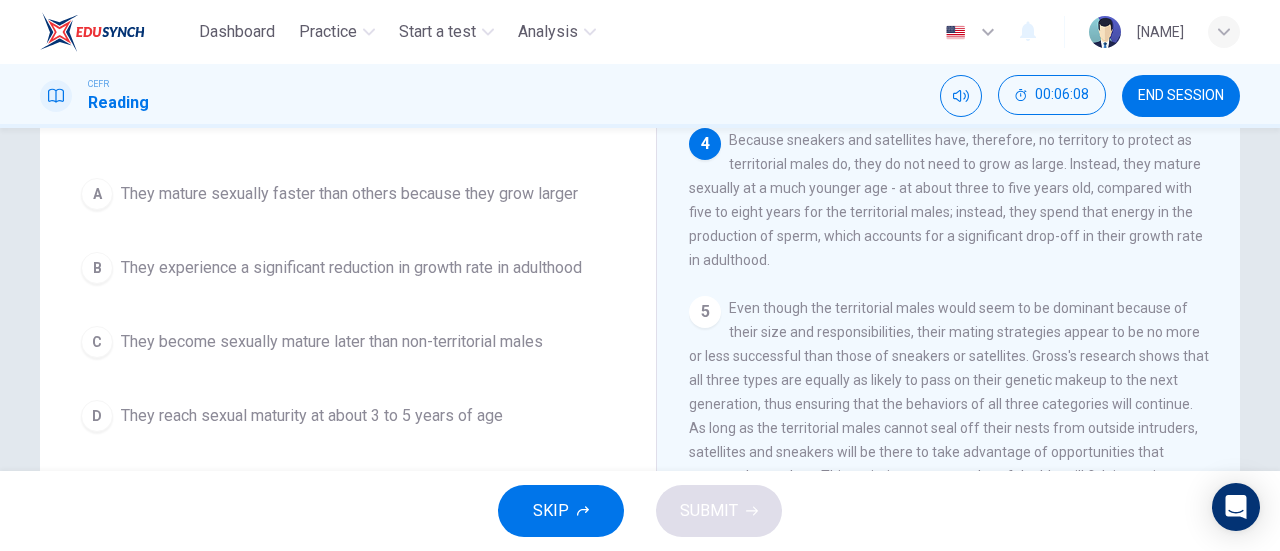 click on "C" at bounding box center [97, 194] 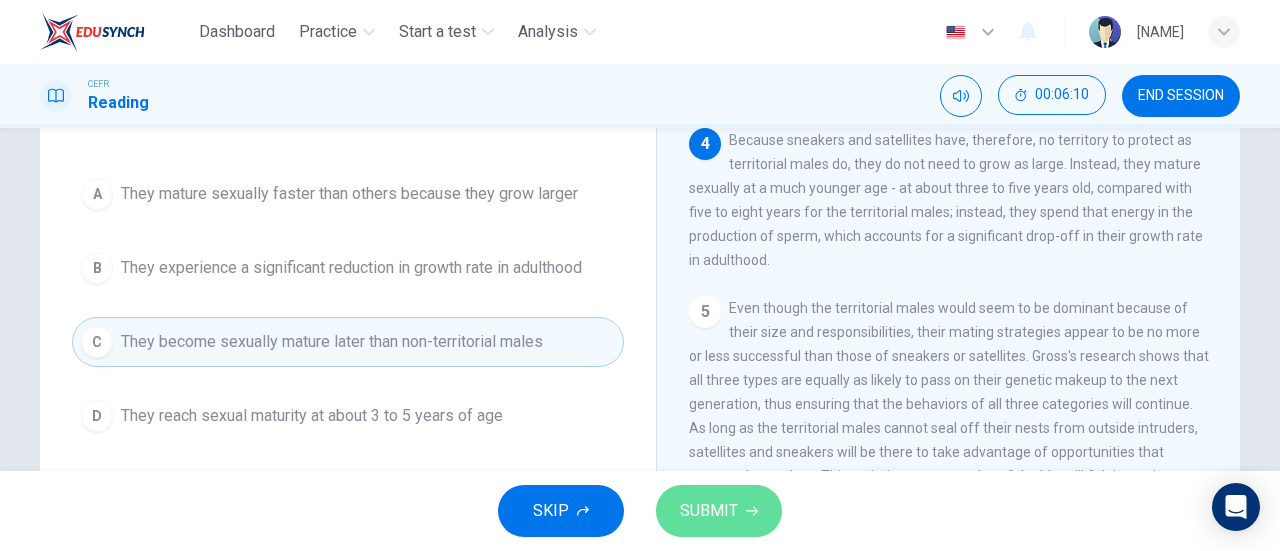 click on "SUBMIT" at bounding box center (719, 511) 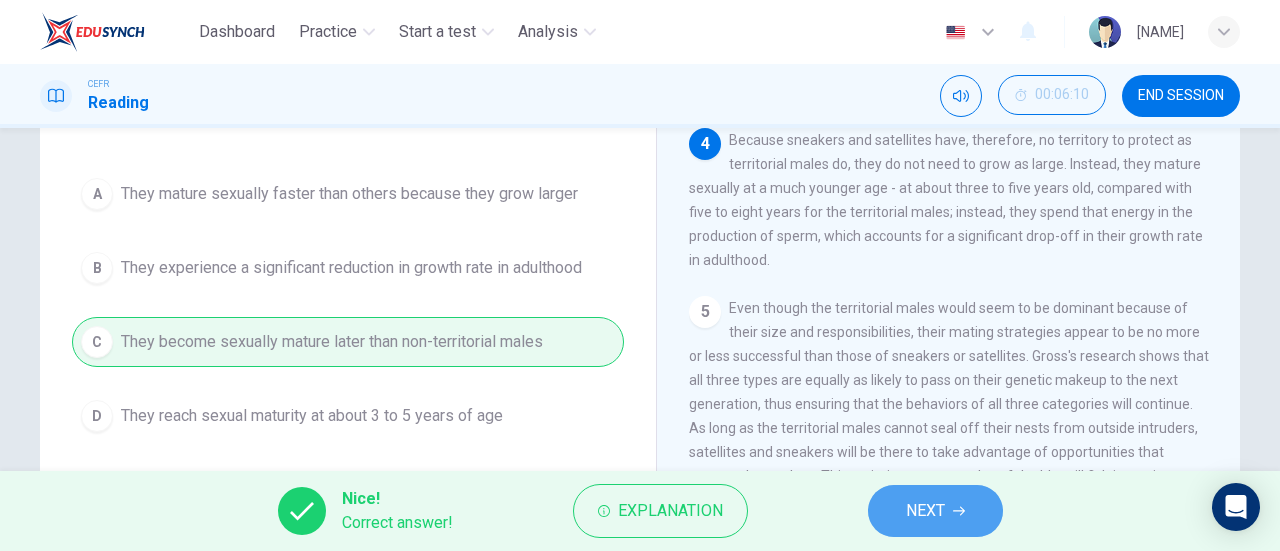 click on "NEXT" at bounding box center [935, 511] 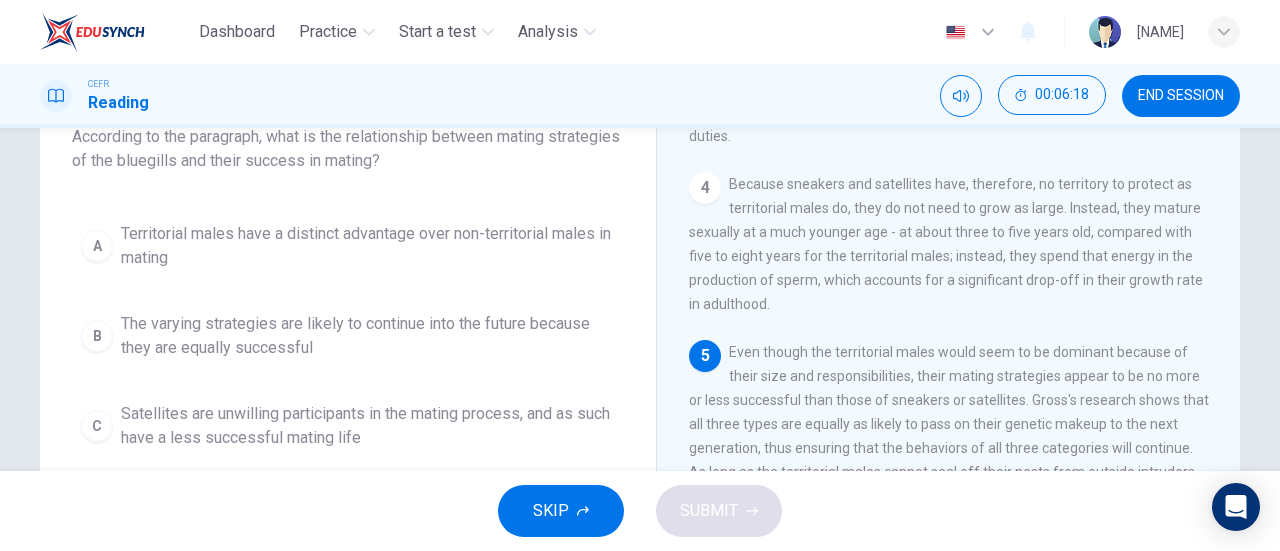 scroll, scrollTop: 138, scrollLeft: 0, axis: vertical 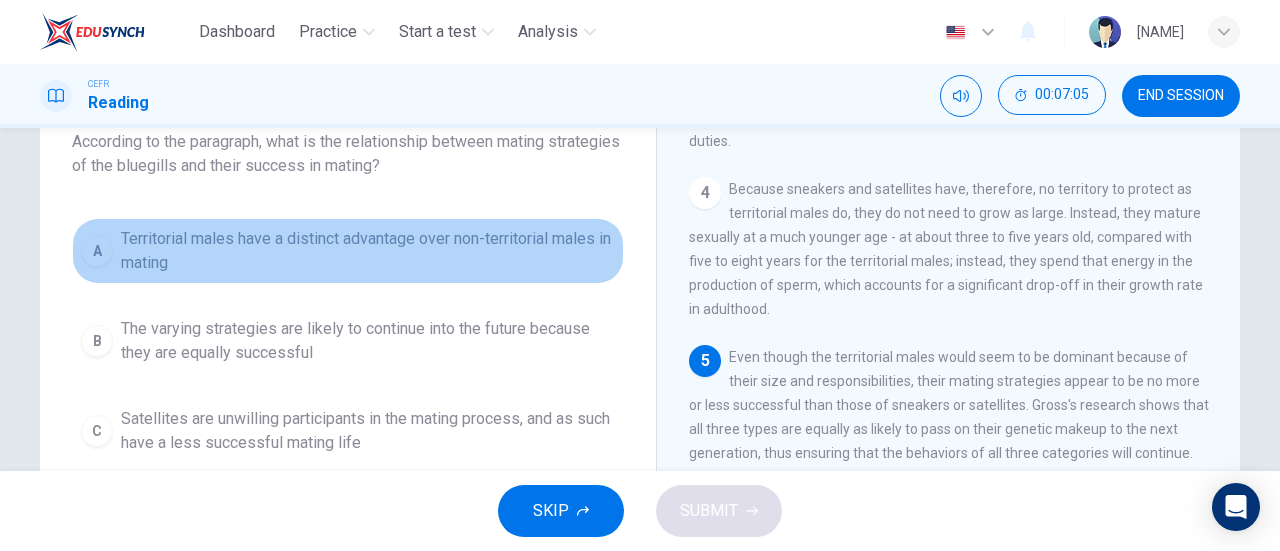 click on "A" at bounding box center (97, 251) 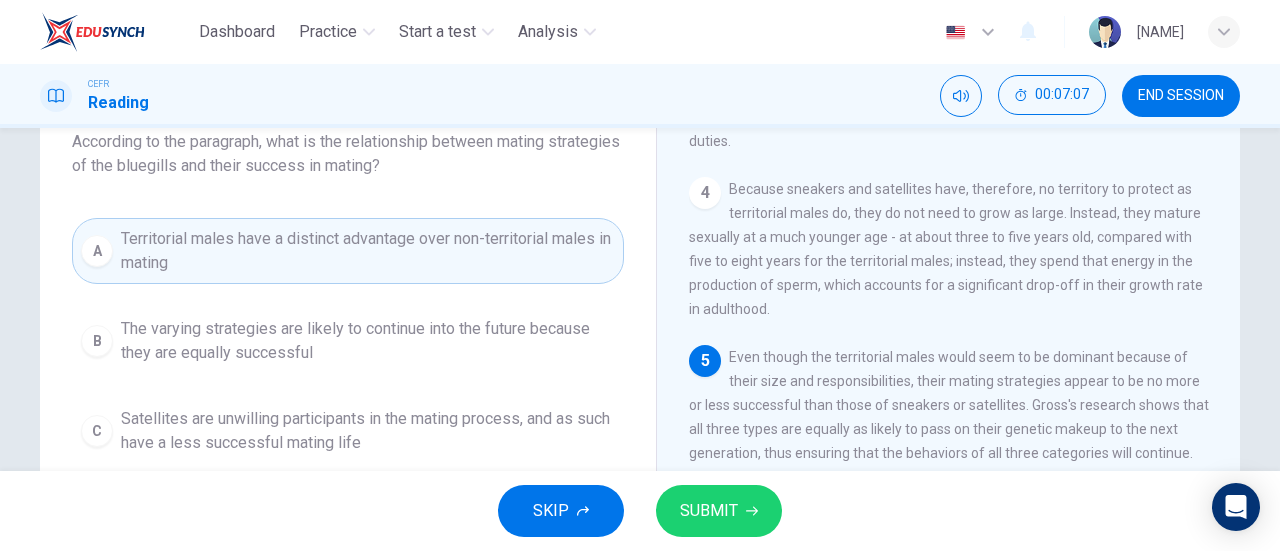 click on "SKIP SUBMIT" at bounding box center (640, 511) 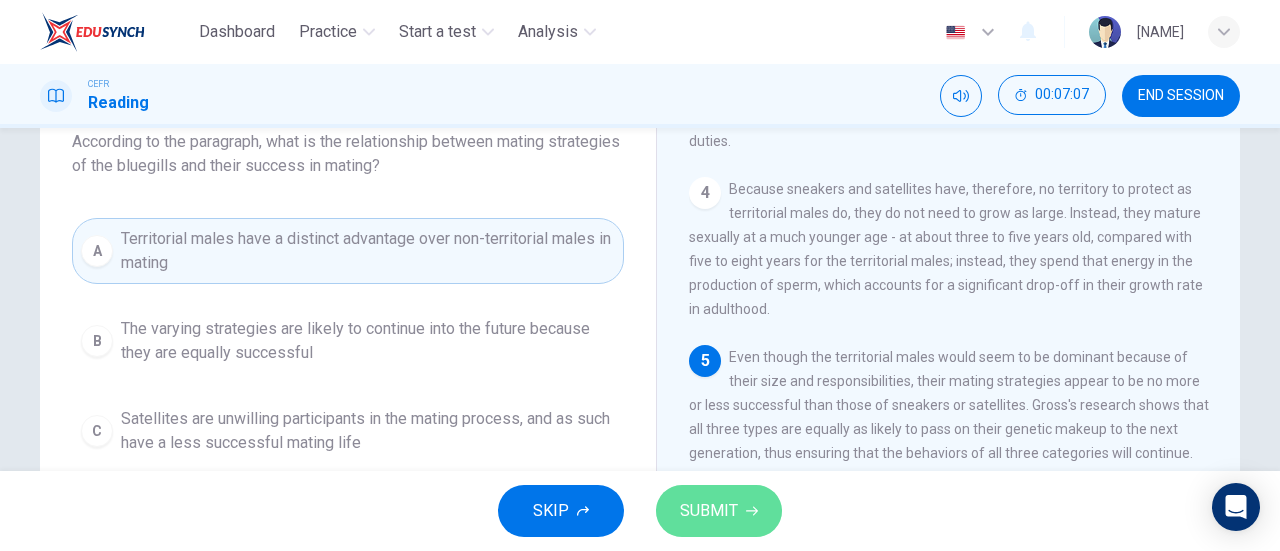 click at bounding box center [752, 511] 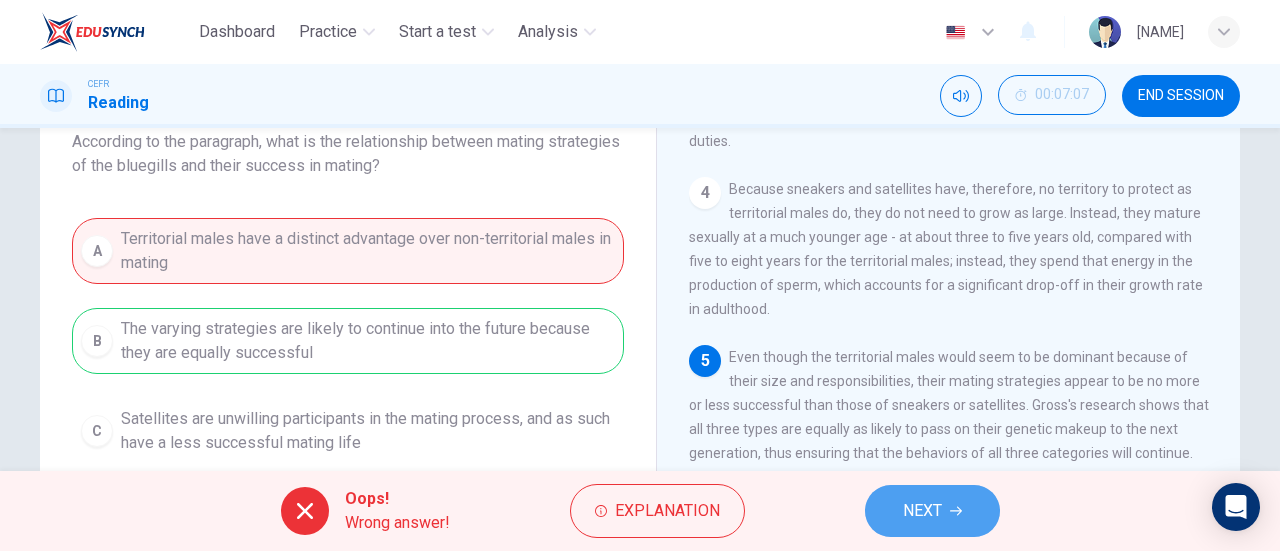 click on "NEXT" at bounding box center (932, 511) 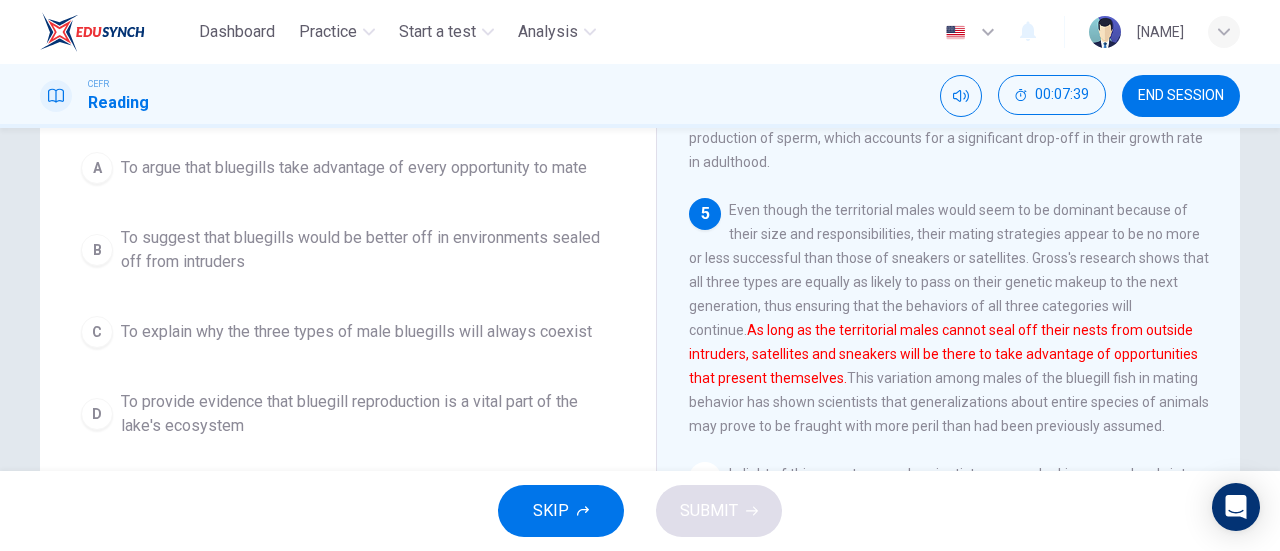 scroll, scrollTop: 283, scrollLeft: 0, axis: vertical 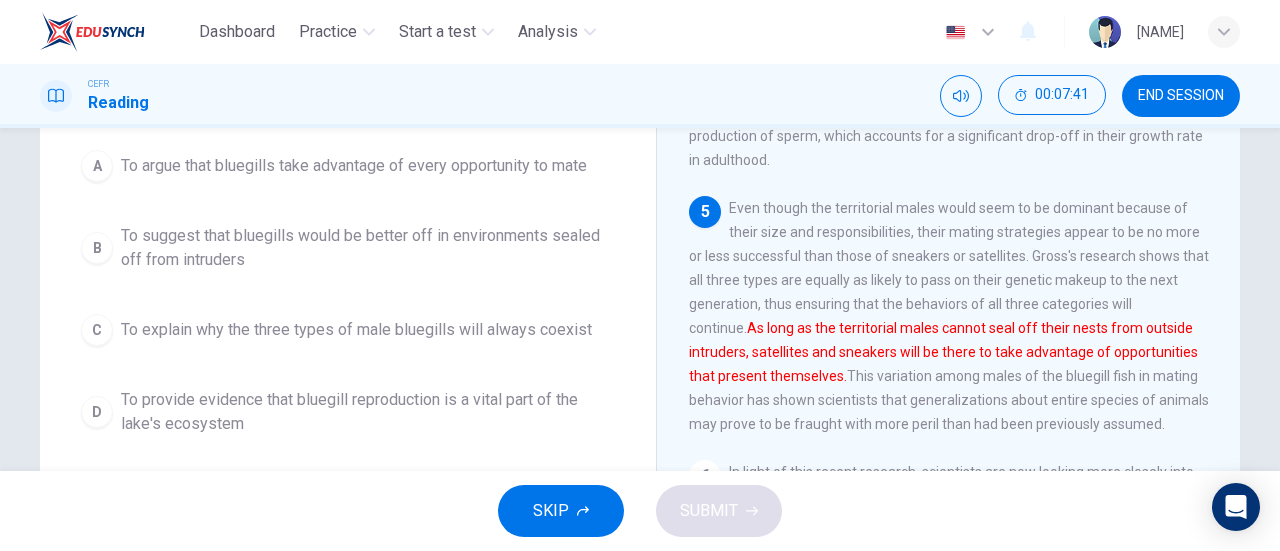 click on "A" at bounding box center [97, 166] 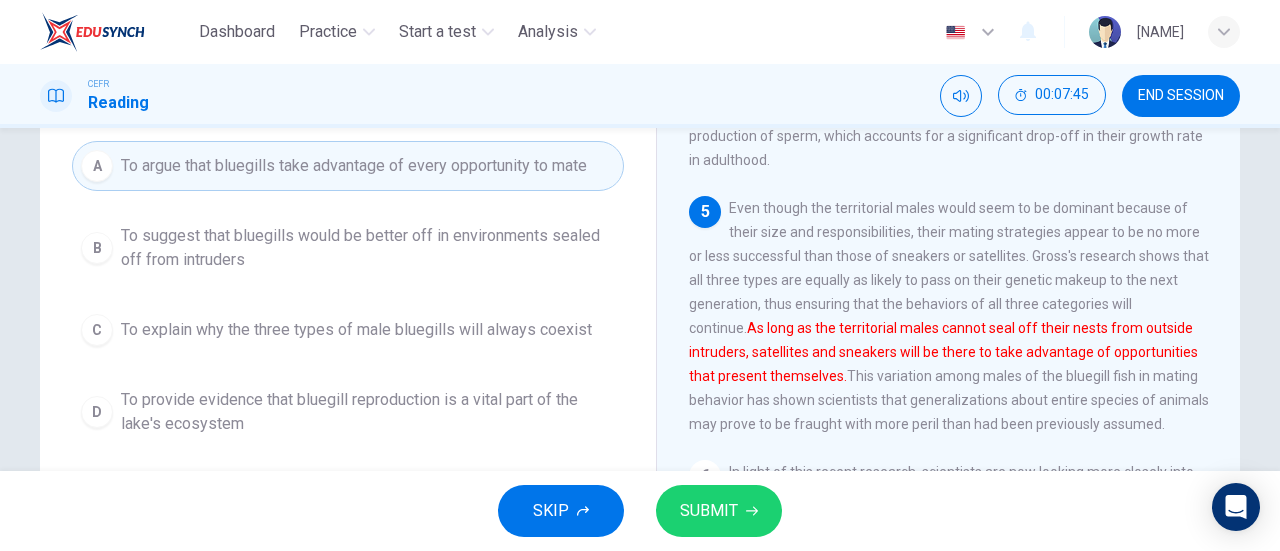 click on "SUBMIT" at bounding box center (709, 511) 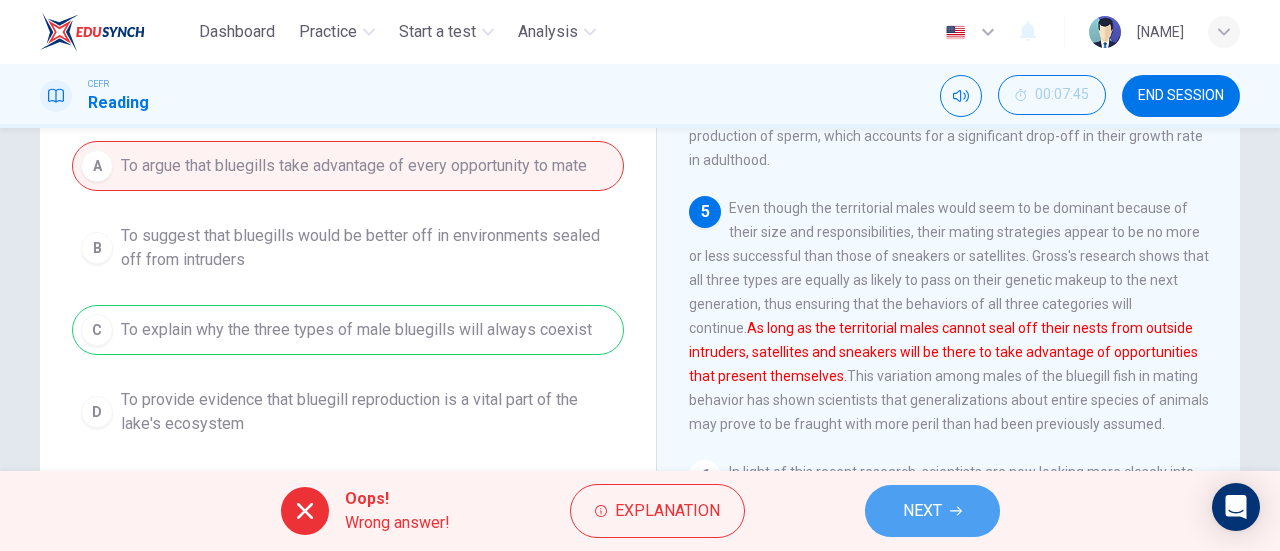 click on "NEXT" at bounding box center (922, 511) 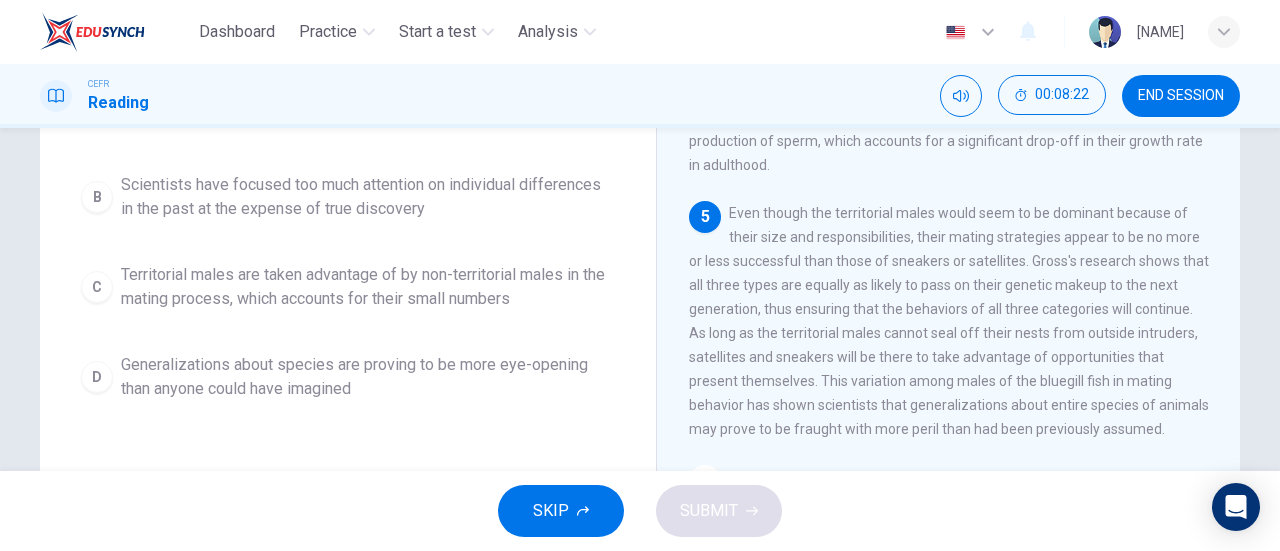 scroll, scrollTop: 279, scrollLeft: 0, axis: vertical 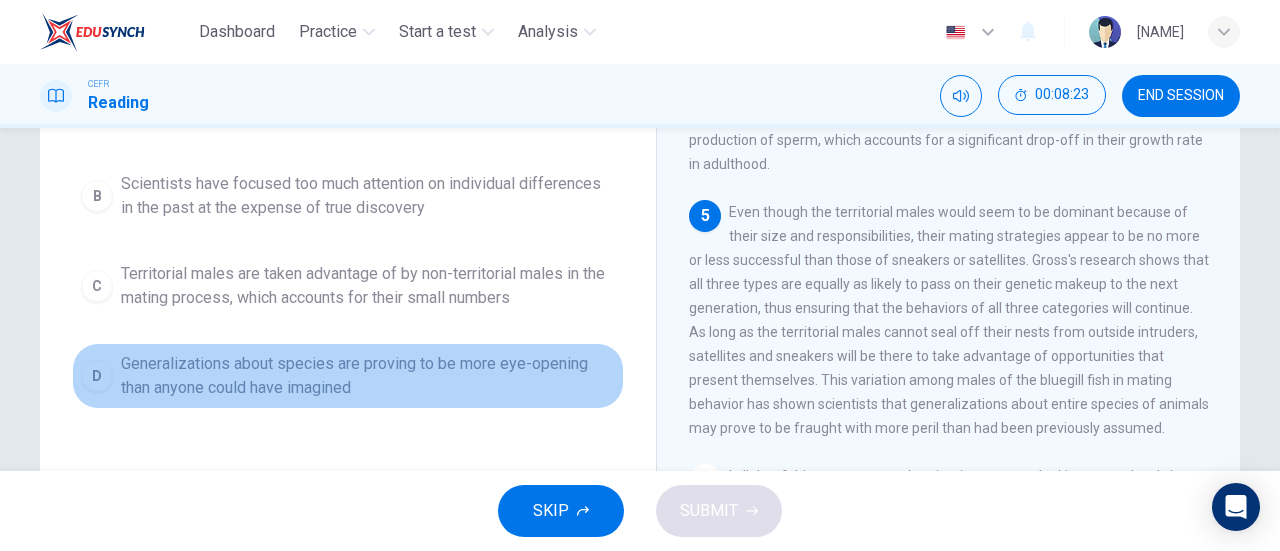 click on "D" at bounding box center [97, 106] 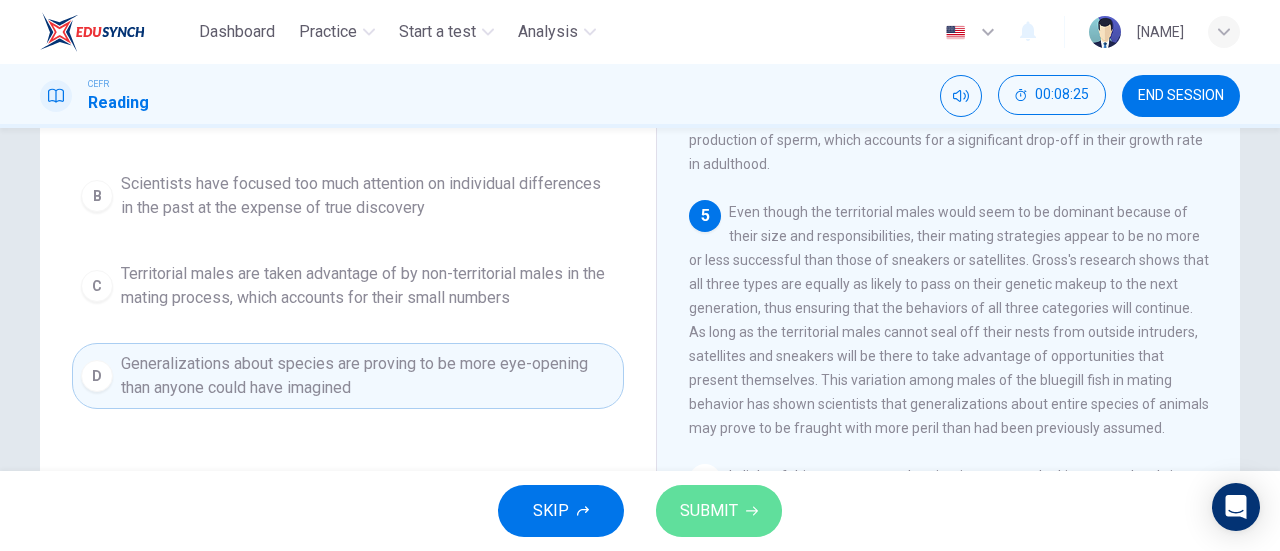 click on "SUBMIT" at bounding box center [719, 511] 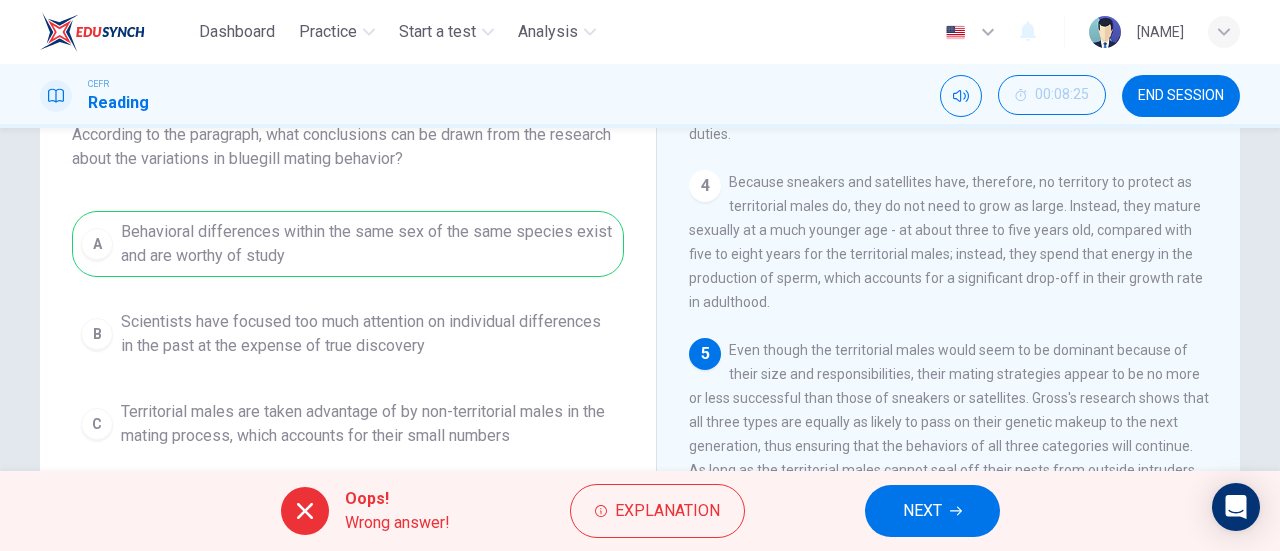 scroll, scrollTop: 141, scrollLeft: 0, axis: vertical 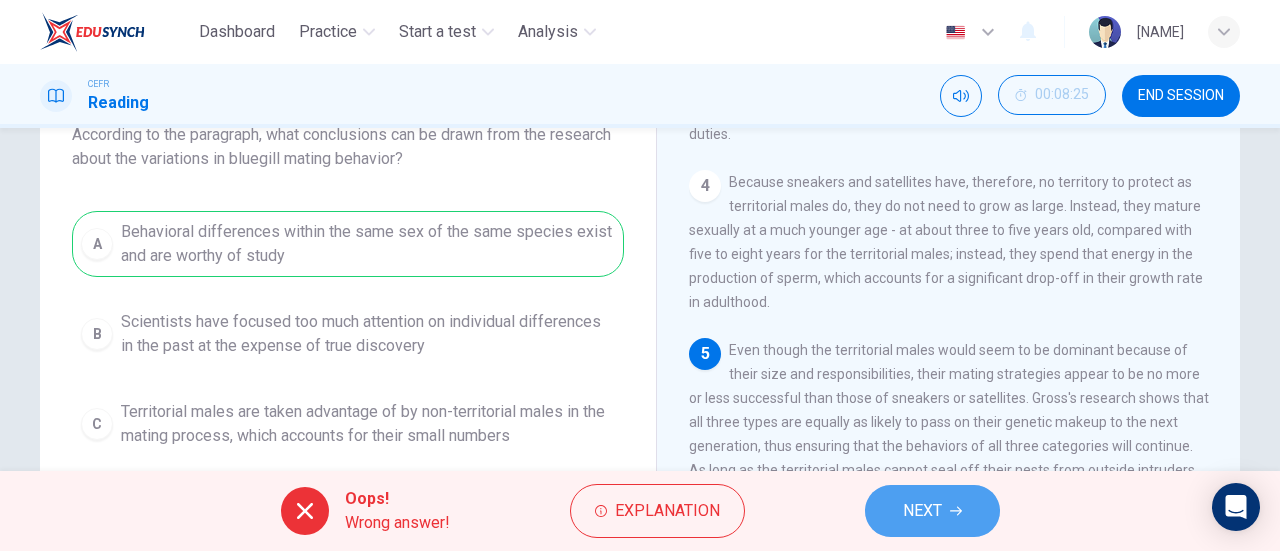 click on "NEXT" at bounding box center (932, 511) 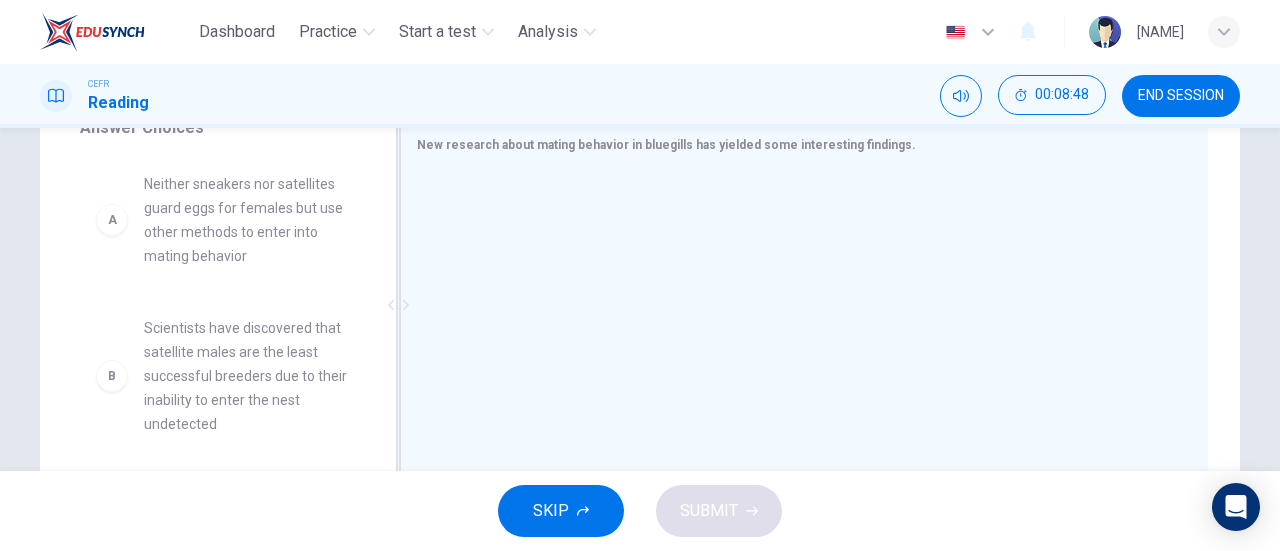 scroll, scrollTop: 358, scrollLeft: 0, axis: vertical 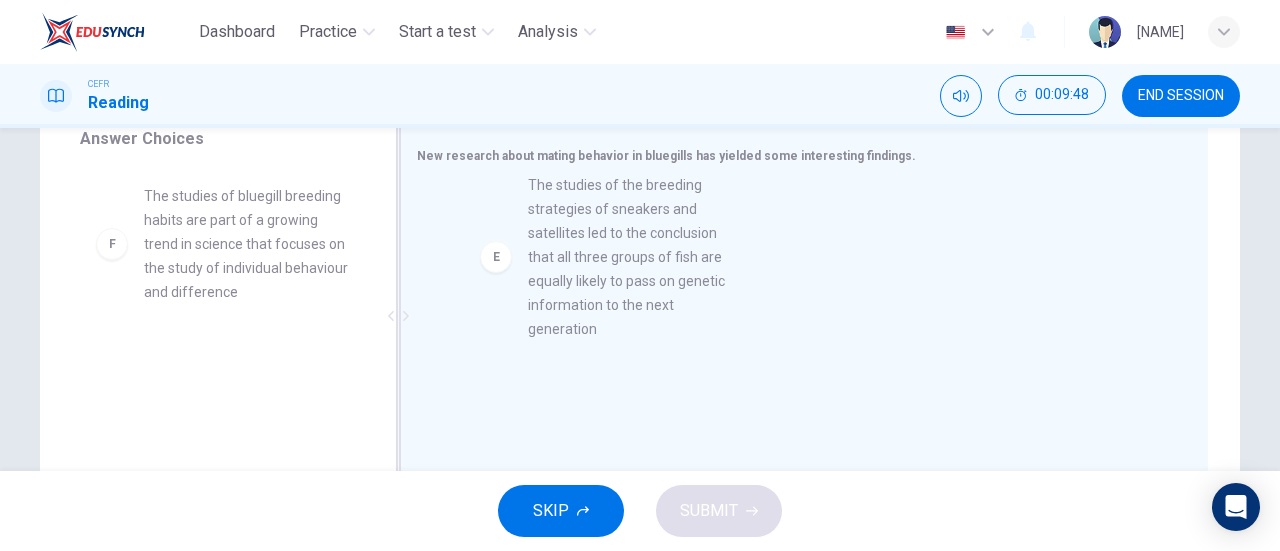 drag, startPoint x: 120, startPoint y: 297, endPoint x: 525, endPoint y: 262, distance: 406.50952 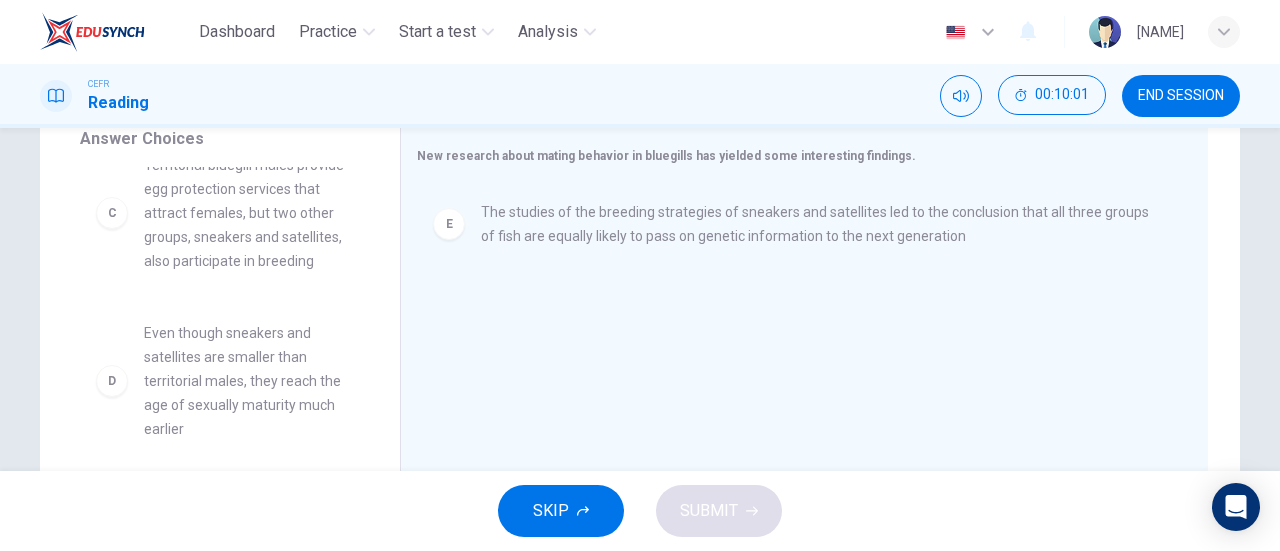 scroll, scrollTop: 336, scrollLeft: 0, axis: vertical 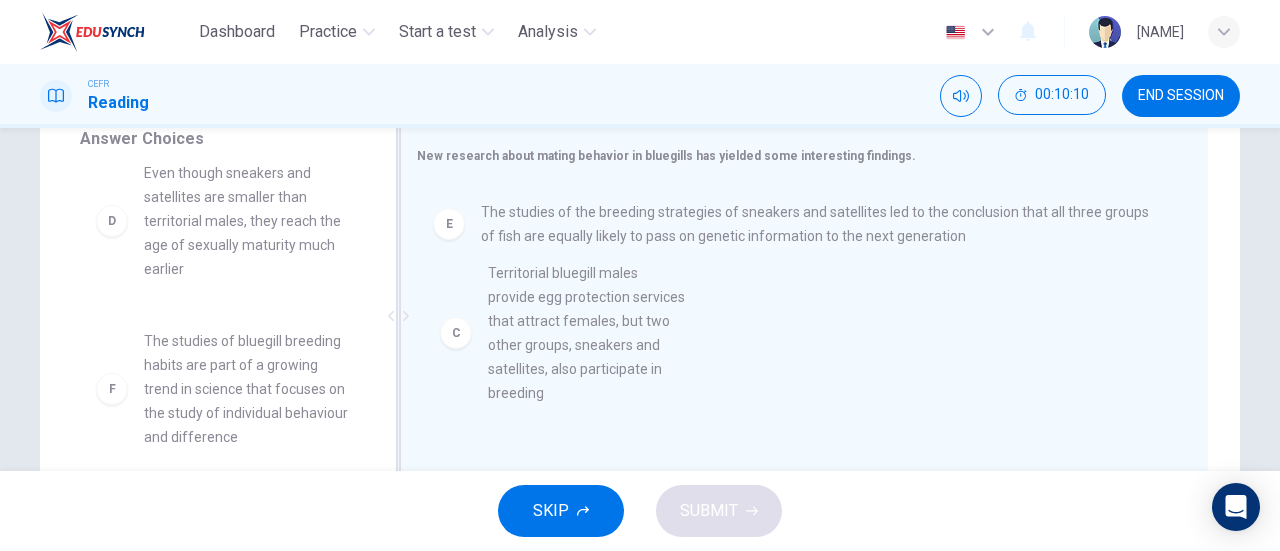 drag, startPoint x: 117, startPoint y: 252, endPoint x: 544, endPoint y: 361, distance: 440.69263 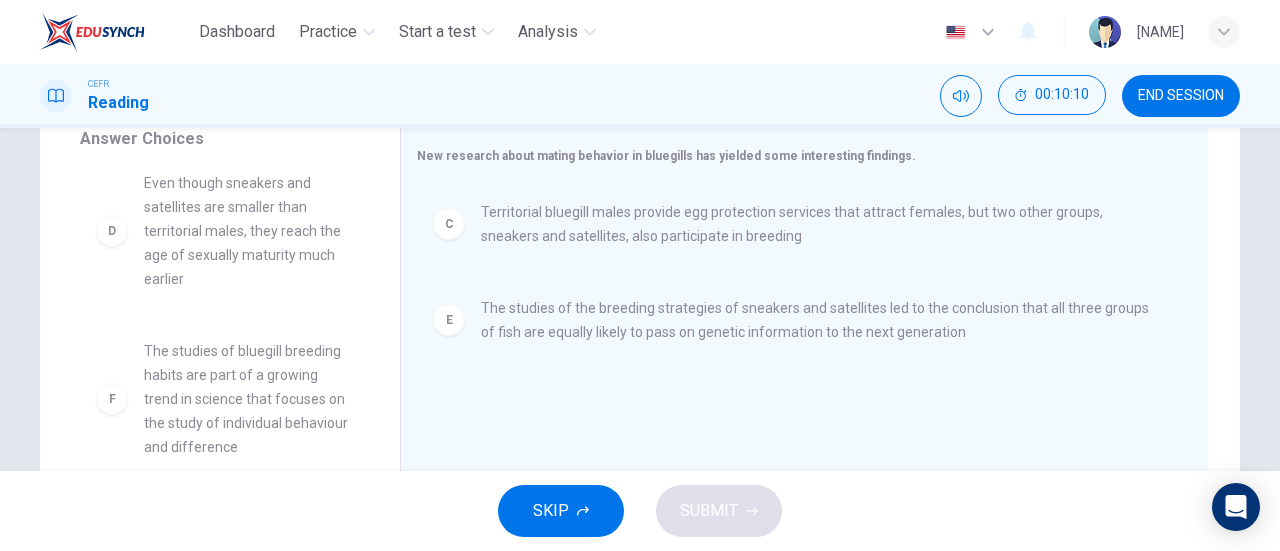scroll, scrollTop: 324, scrollLeft: 0, axis: vertical 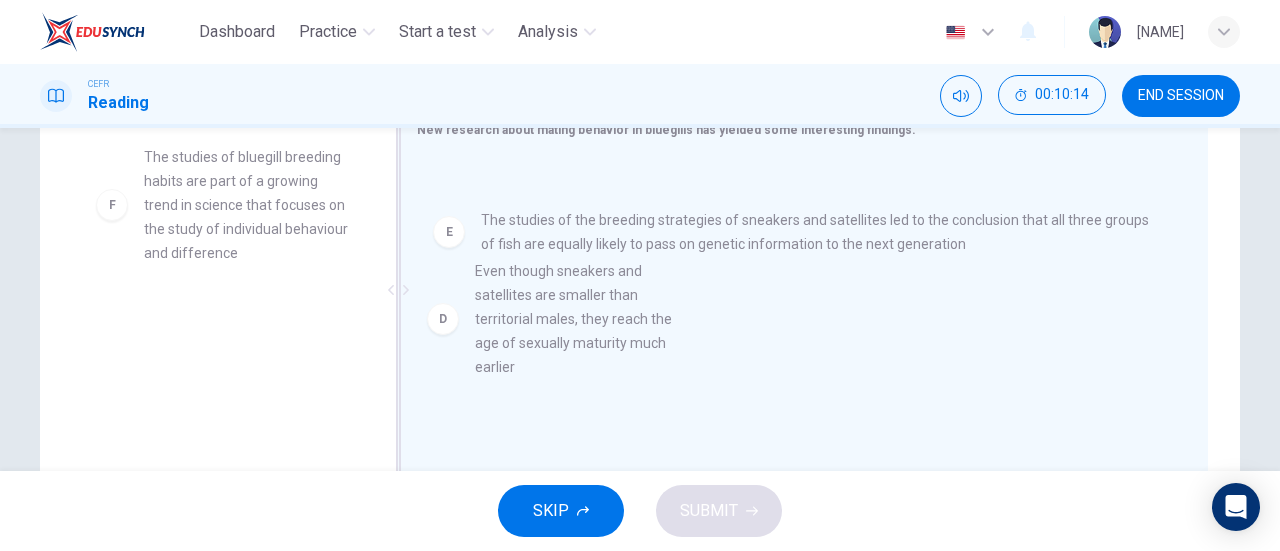 drag, startPoint x: 193, startPoint y: 245, endPoint x: 611, endPoint y: 379, distance: 438.9533 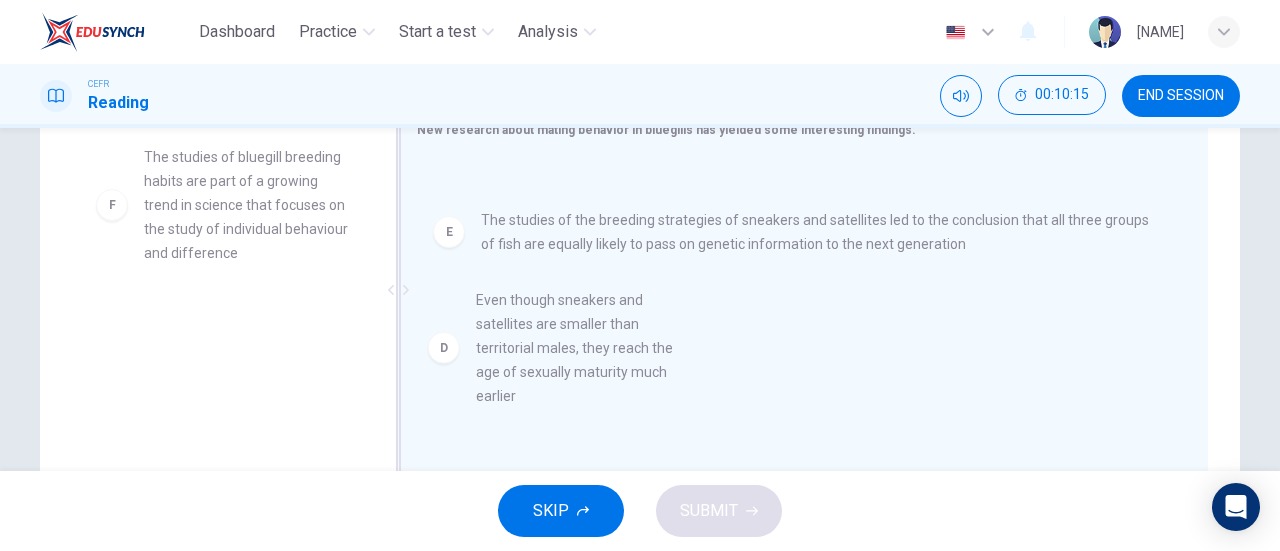 scroll, scrollTop: 4, scrollLeft: 0, axis: vertical 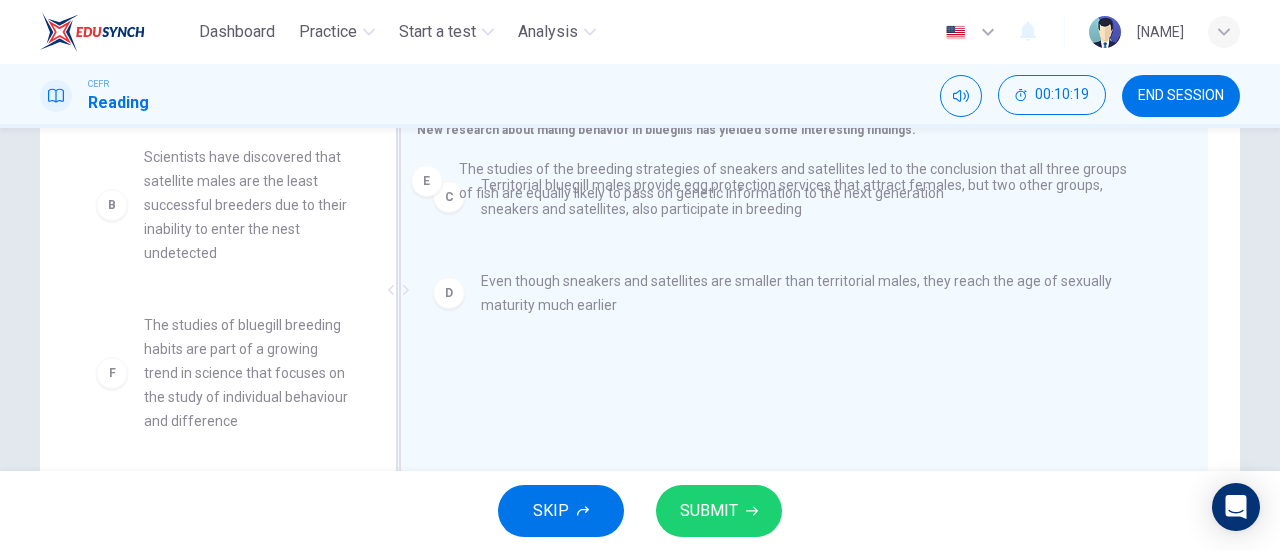drag, startPoint x: 513, startPoint y: 381, endPoint x: 495, endPoint y: 169, distance: 212.76277 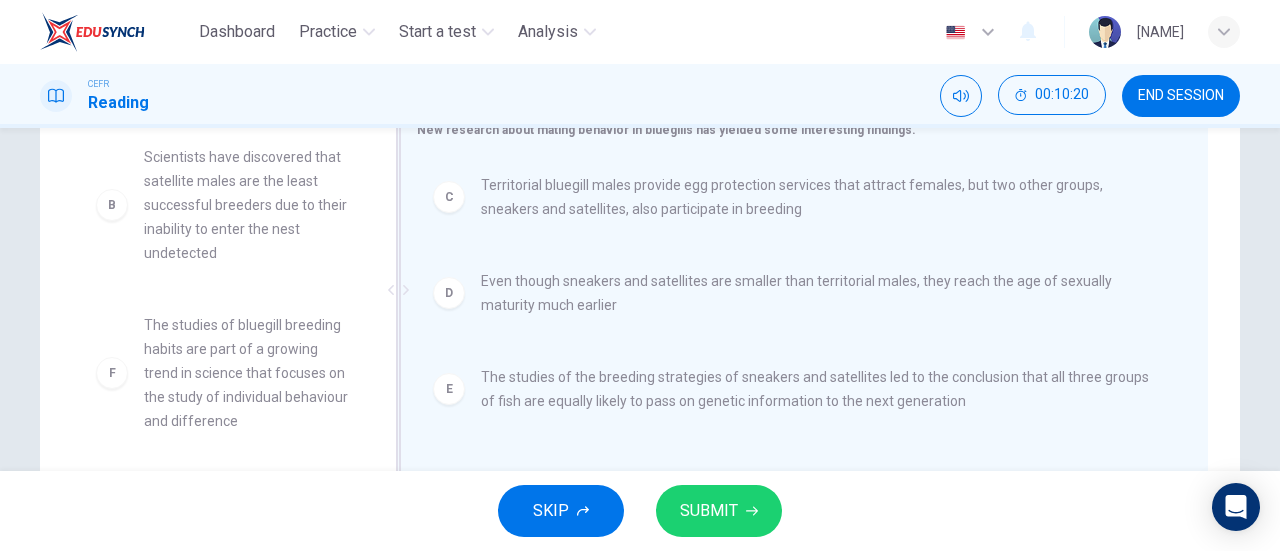 scroll, scrollTop: 2, scrollLeft: 0, axis: vertical 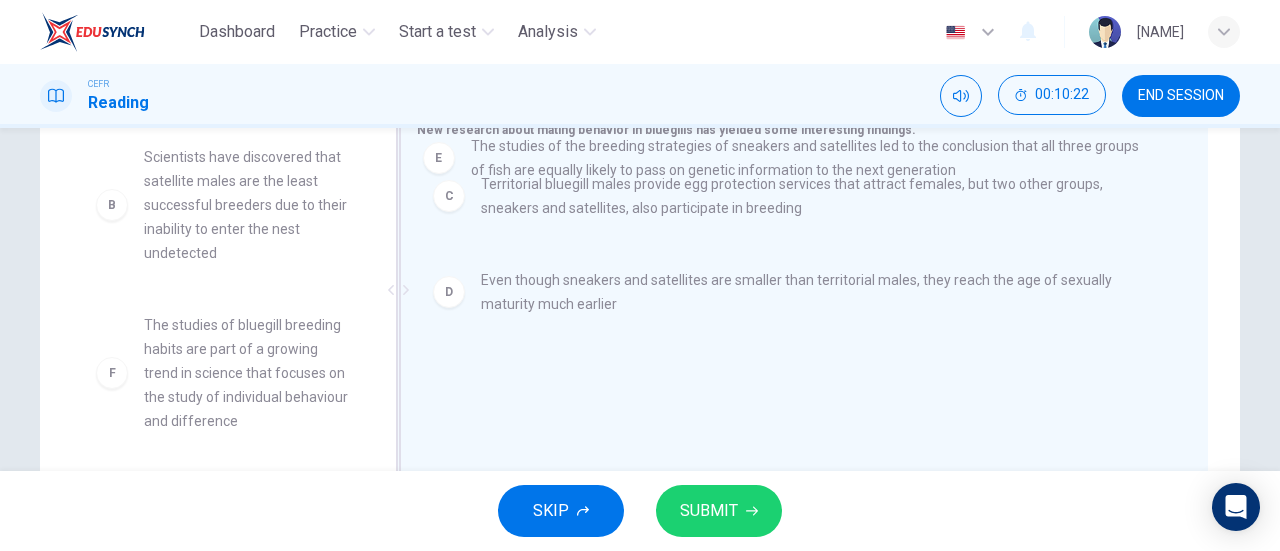 drag, startPoint x: 500, startPoint y: 389, endPoint x: 498, endPoint y: 153, distance: 236.00847 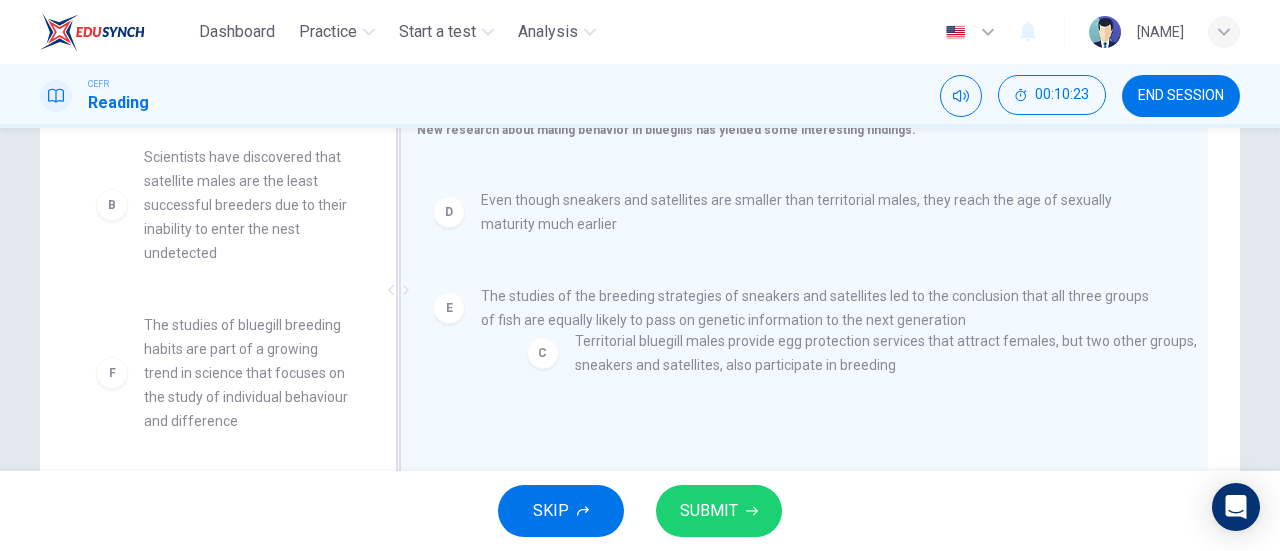 scroll, scrollTop: 2, scrollLeft: 0, axis: vertical 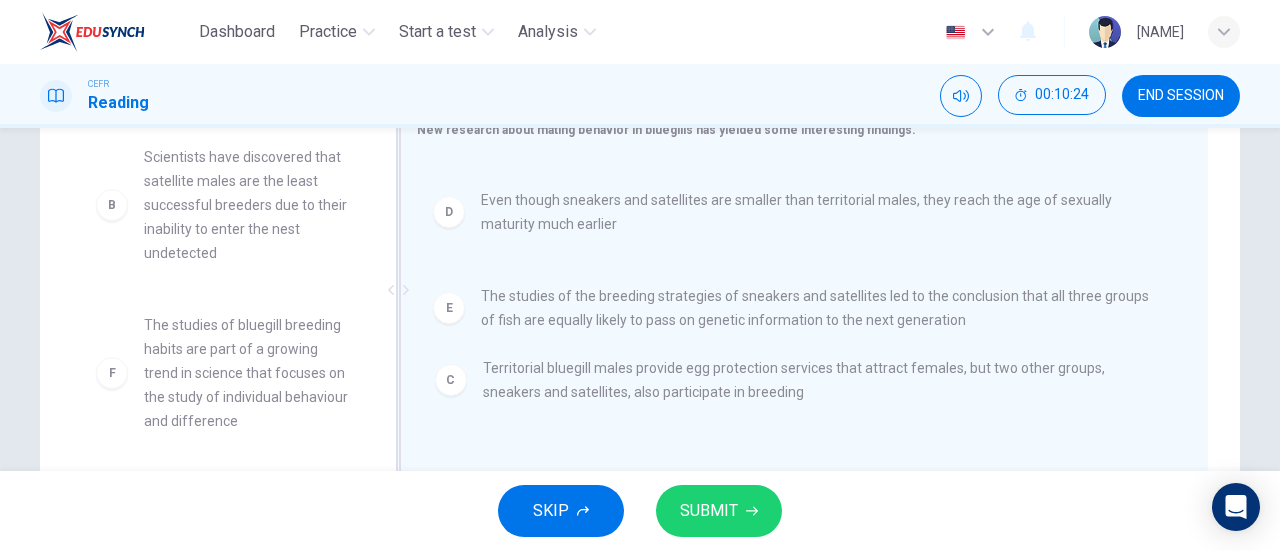 drag, startPoint x: 450, startPoint y: 177, endPoint x: 459, endPoint y: 371, distance: 194.20865 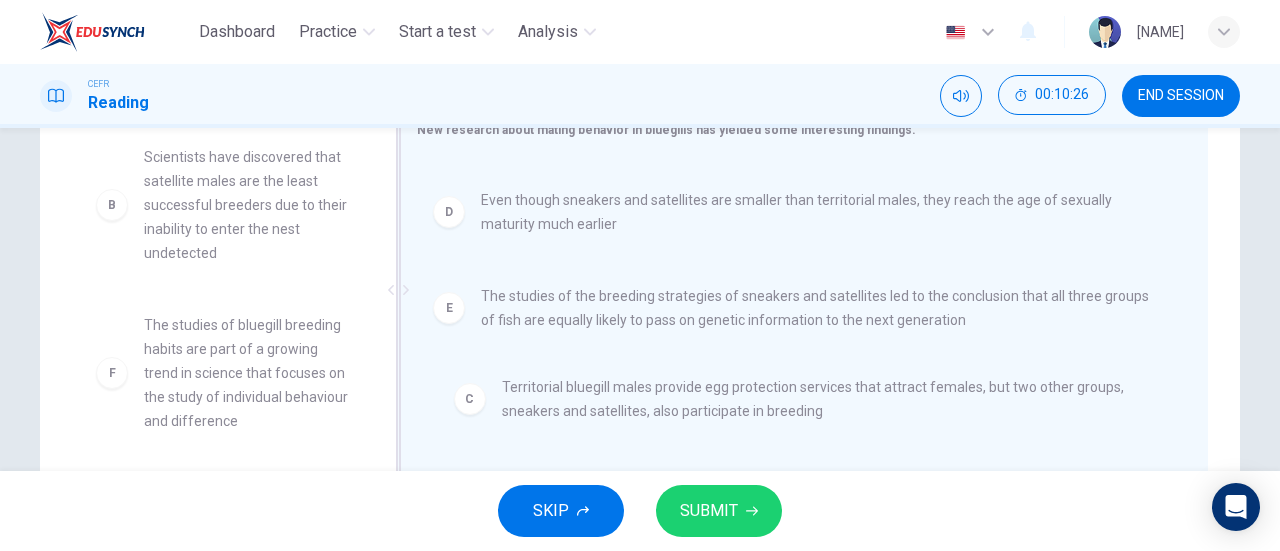 drag, startPoint x: 524, startPoint y: 221, endPoint x: 554, endPoint y: 433, distance: 214.11212 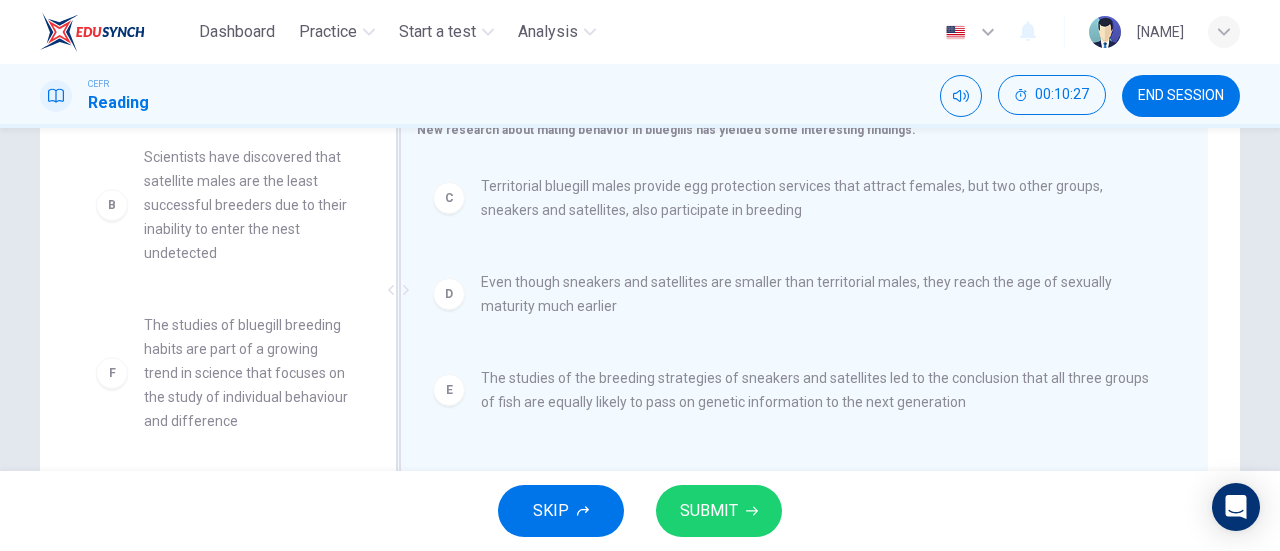 scroll, scrollTop: 0, scrollLeft: 0, axis: both 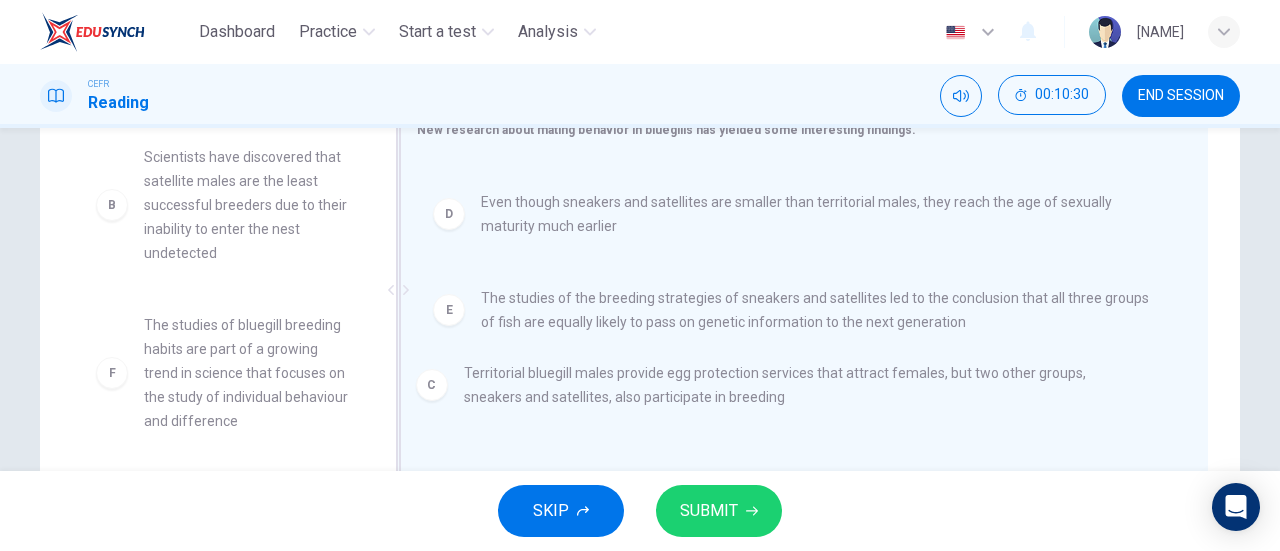 drag, startPoint x: 886, startPoint y: 233, endPoint x: 869, endPoint y: 417, distance: 184.78366 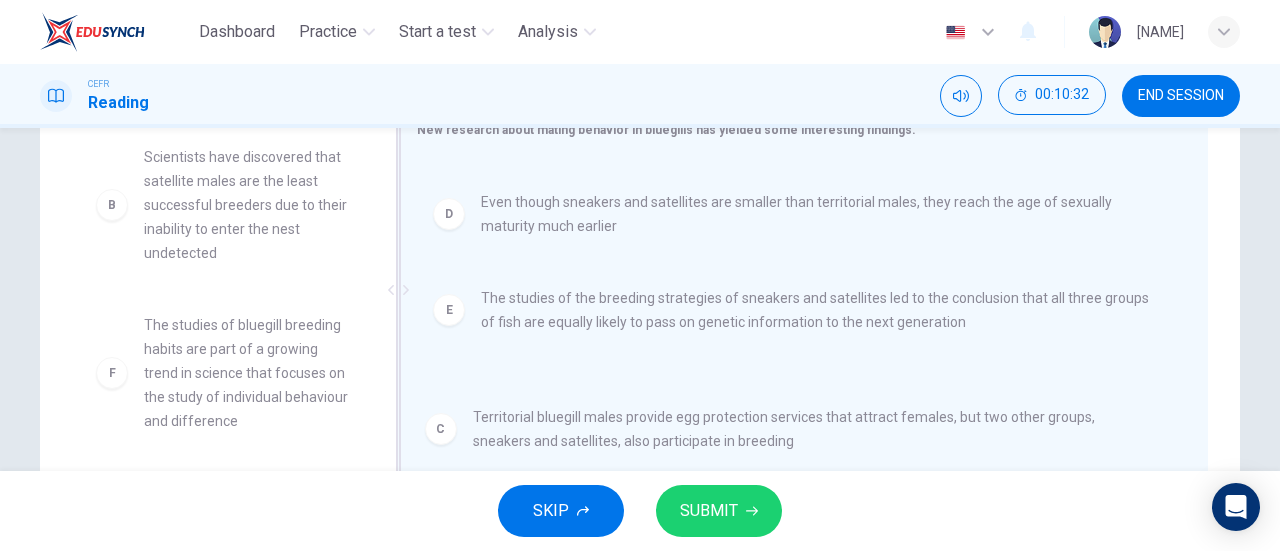 drag, startPoint x: 786, startPoint y: 191, endPoint x: 783, endPoint y: 419, distance: 228.01973 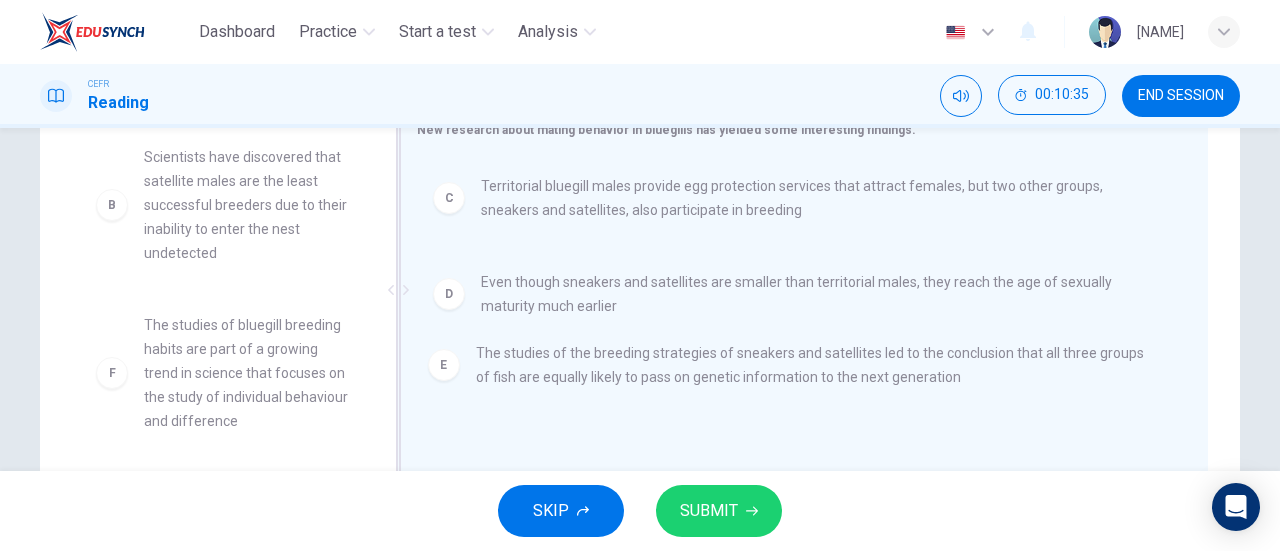 scroll, scrollTop: 1, scrollLeft: 0, axis: vertical 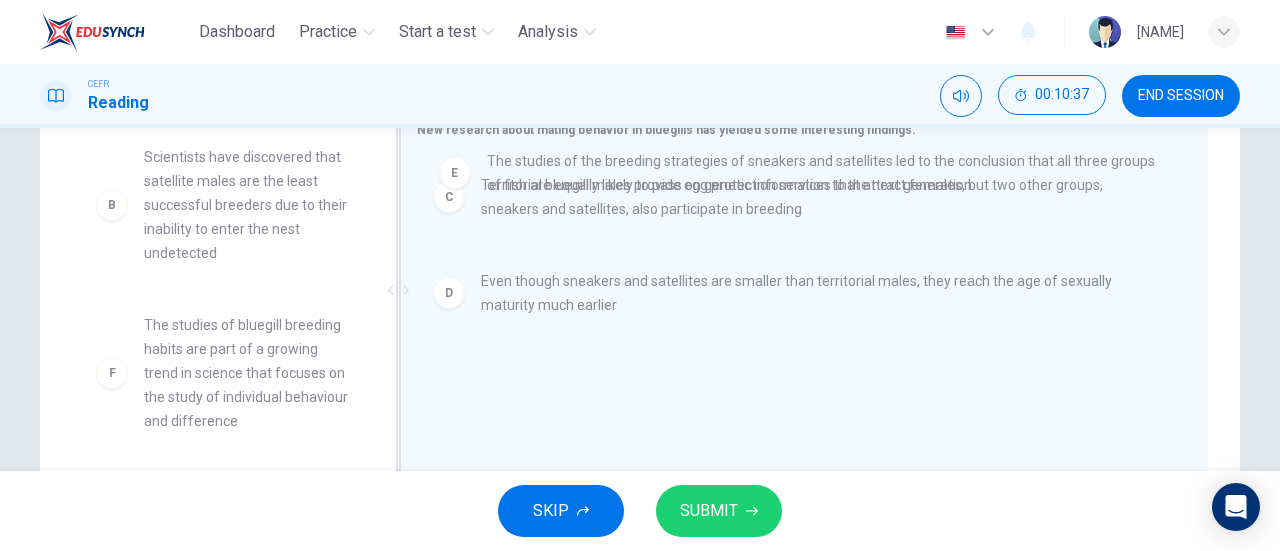 drag, startPoint x: 651, startPoint y: 367, endPoint x: 661, endPoint y: 147, distance: 220.22716 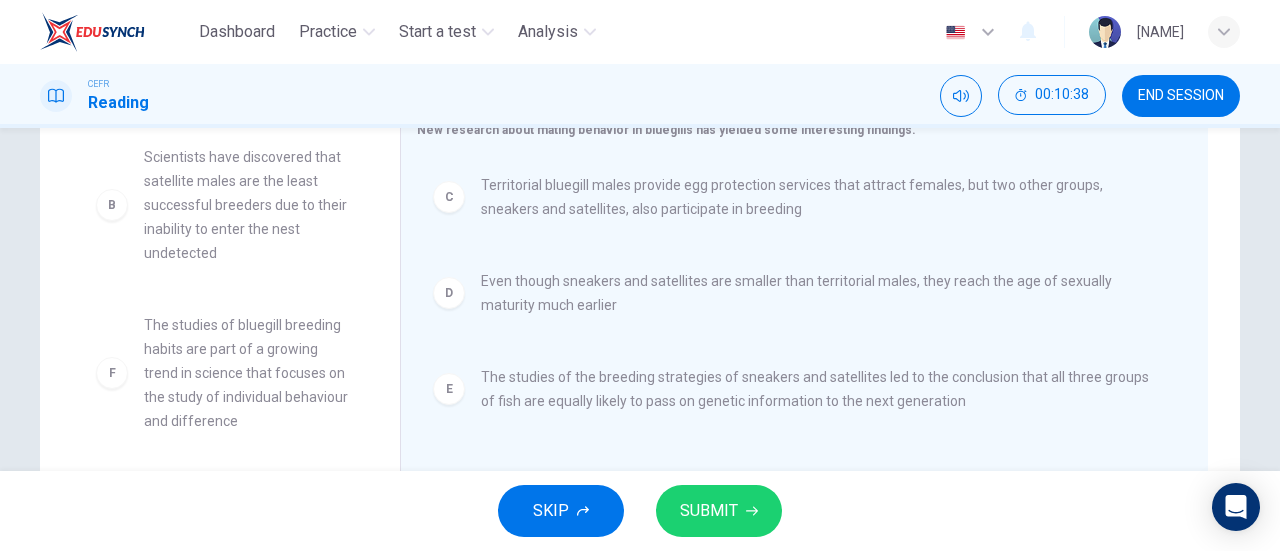 scroll, scrollTop: 0, scrollLeft: 0, axis: both 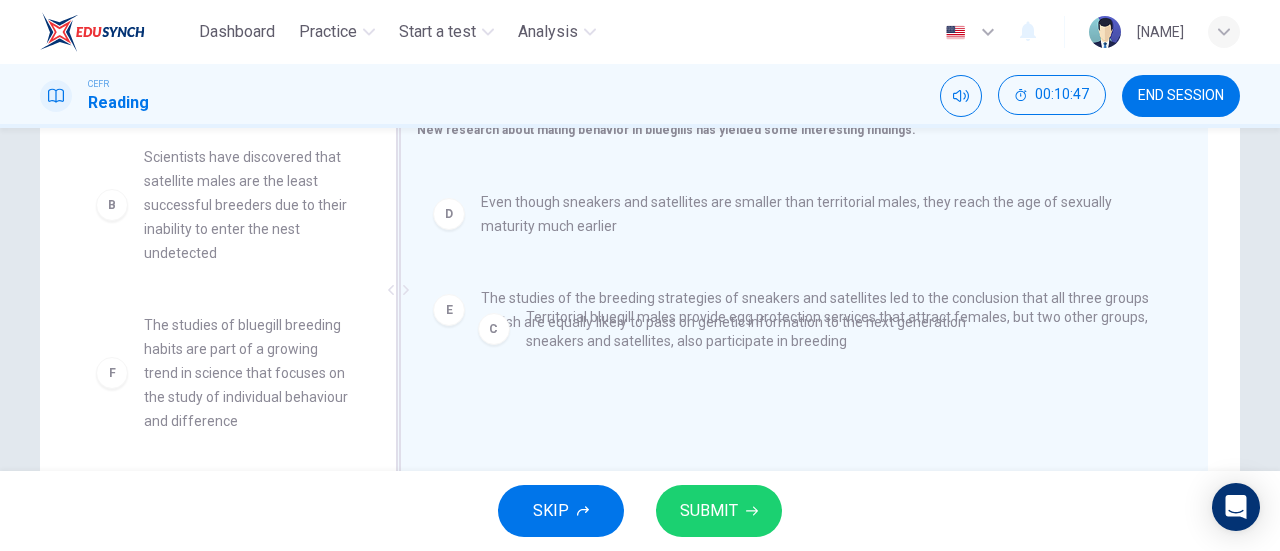 drag, startPoint x: 465, startPoint y: 221, endPoint x: 475, endPoint y: 358, distance: 137.36447 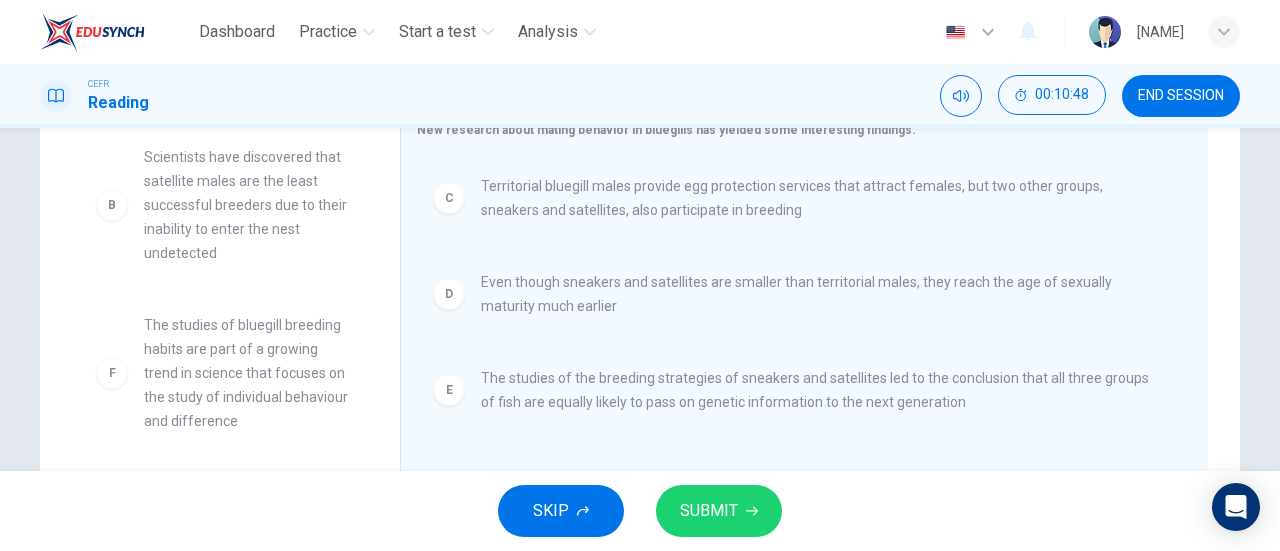 click on "SUBMIT" at bounding box center [719, 511] 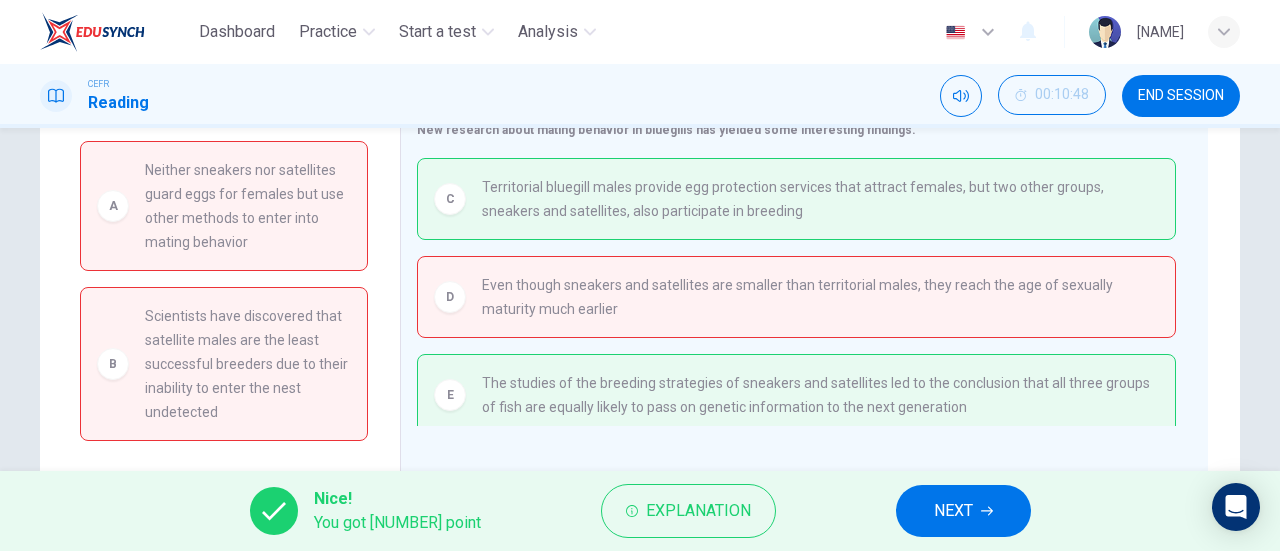 scroll, scrollTop: 160, scrollLeft: 0, axis: vertical 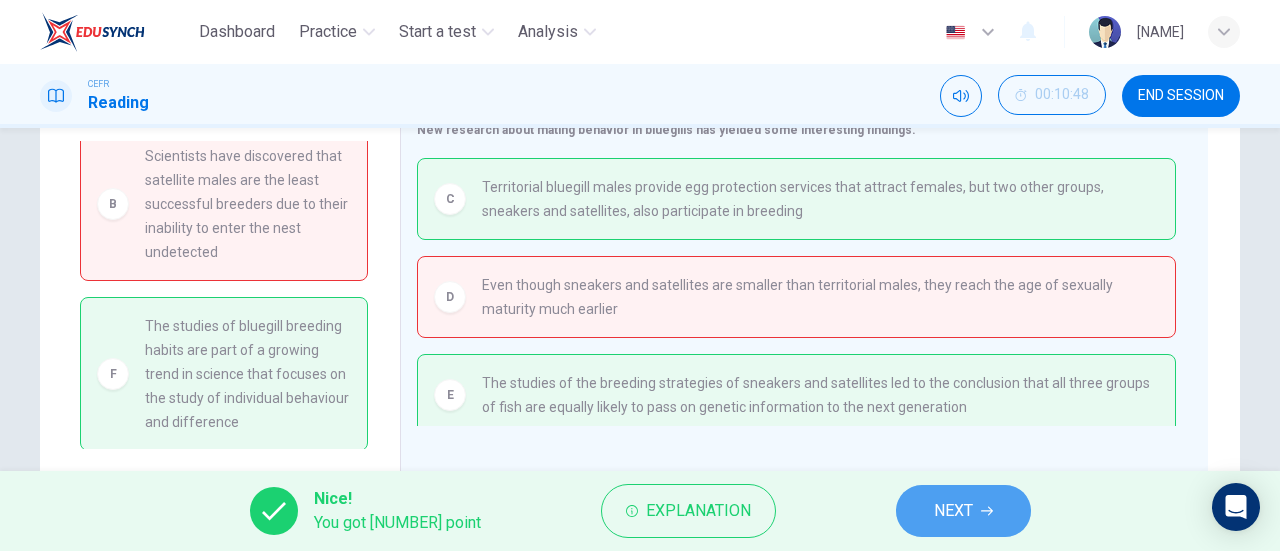 click at bounding box center [987, 511] 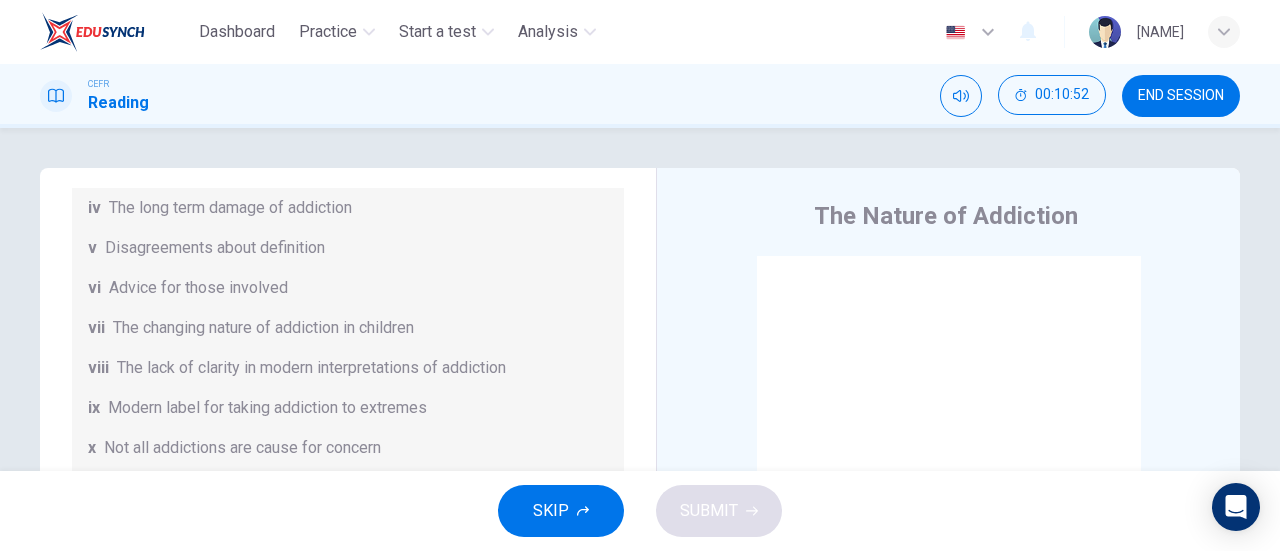scroll, scrollTop: 432, scrollLeft: 0, axis: vertical 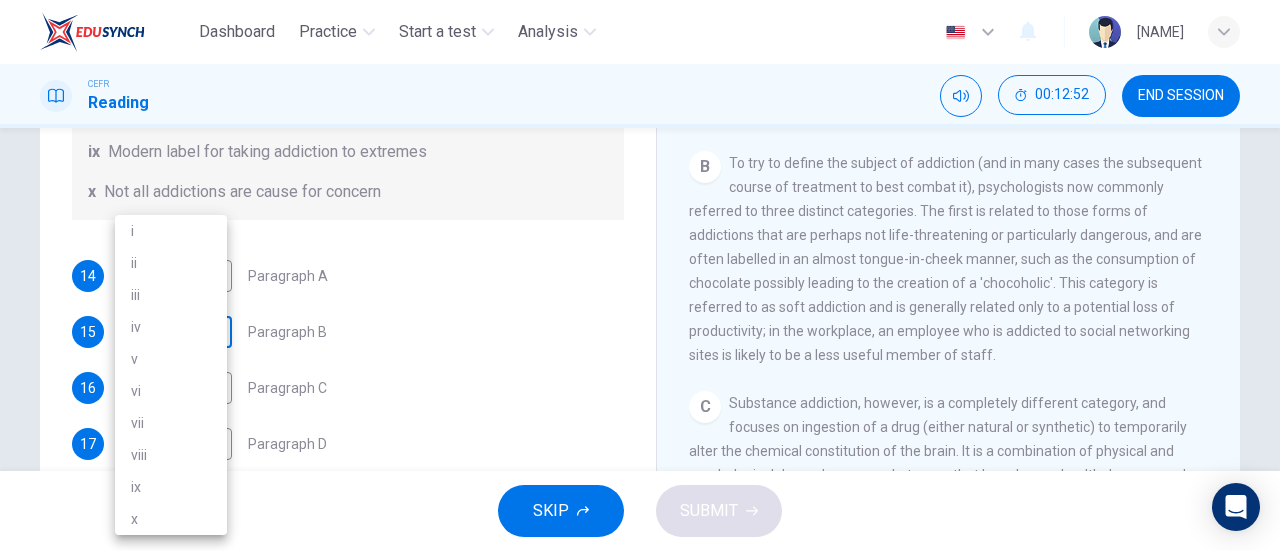 click on "00:00:35
Dashboard Practice Start a test Analysis English en ​ NUR IRDINA BINTI NOR AZHAR CEFR Reading 00:12:52 END SESSION Questions 14 - 19 The Reading Passage has seven paragraphs  A-G .
Choose the correct heading for paragraphs A to F from the list of headings
below.
Write the correct number i-x in the boxes below. List of Headings i A change in methods ii The falling level of addiction iii Biological changes and associated risks iv The long term damage of addiction v Disagreements about definition vi Advice for those involved vii The changing nature of addiction in children viii The lack of clarity in modern interpretations of addiction ix Modern label for taking addiction to extremes x Not all addictions are cause for concern 14 ​ ​ Paragraph A 15 ​ ​ Paragraph B 16 ​ ​ Paragraph C 17 ​ ​ Paragraph D 18 ​ ​ Paragraph E 19 ​ ​ Paragraph F The Nature of Addiction CLICK TO ZOOM Click to Zoom A B C D E F G SKIP SUBMIT EduSynch - Online Language Proficiency Testing
Dashboard 2025 i" at bounding box center (640, 275) 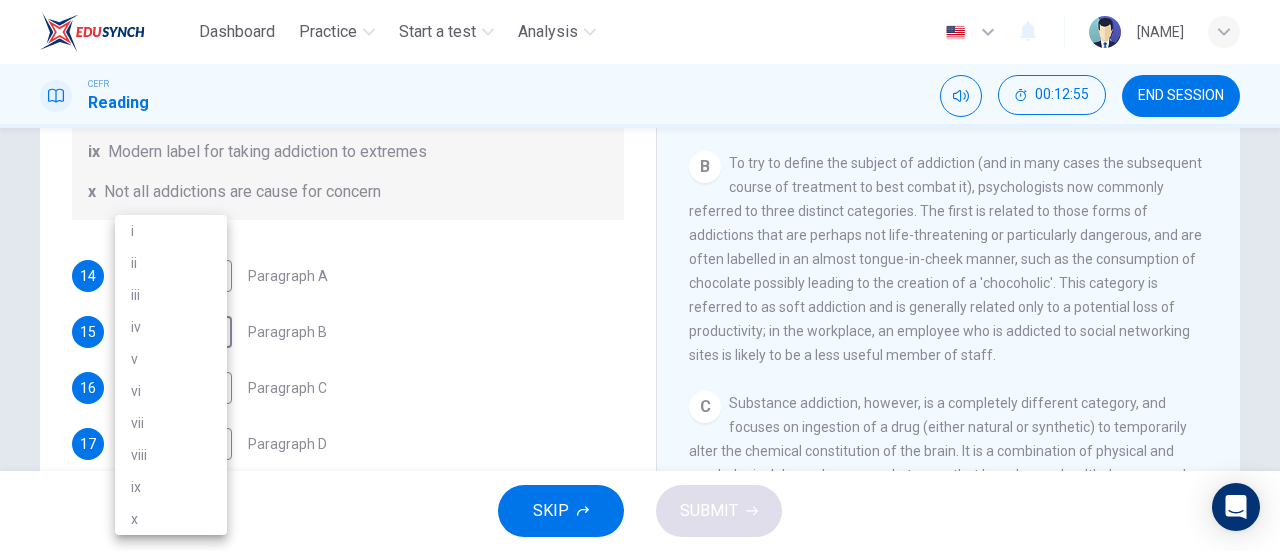 click at bounding box center [640, 275] 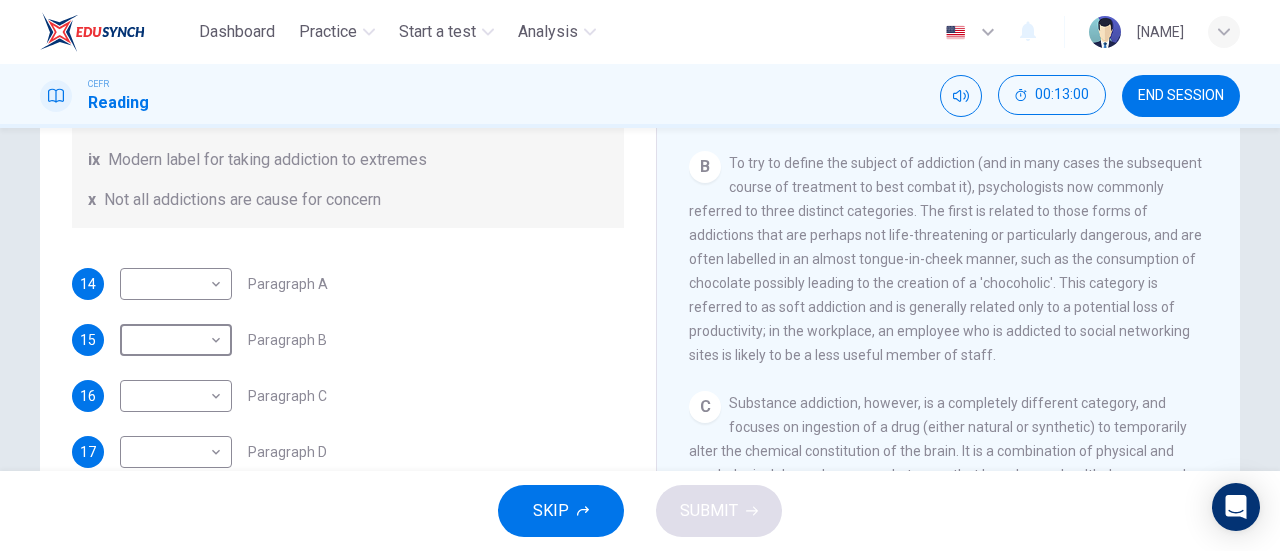 scroll, scrollTop: 362, scrollLeft: 0, axis: vertical 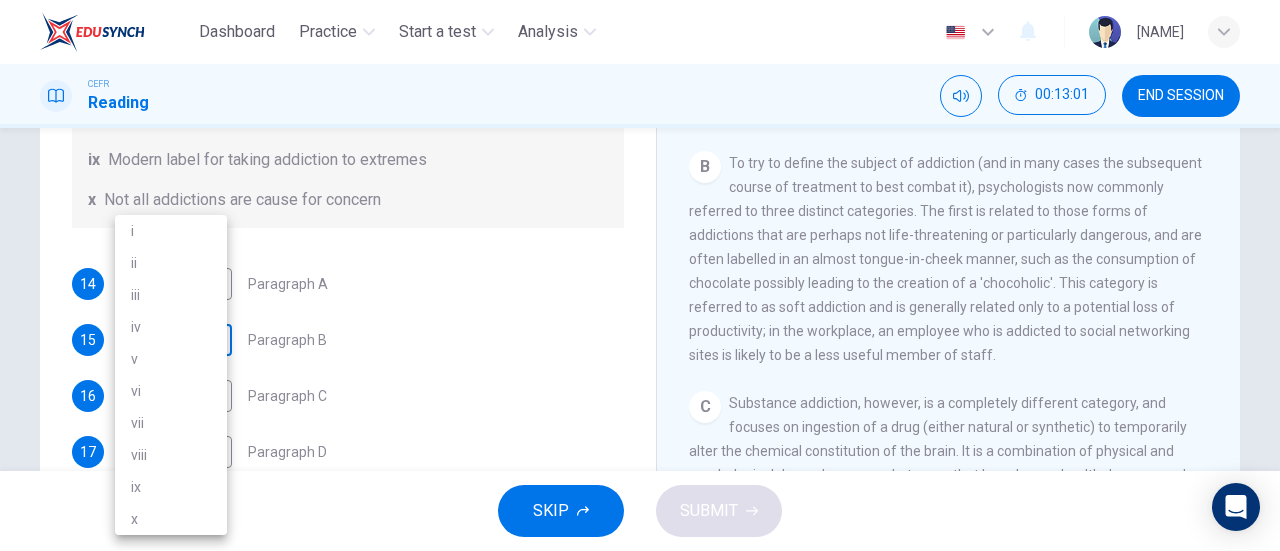 click on "Dashboard Practice Start a test Analysis English en ​ NUR IRDINA BINTI NOR AZHAR CEFR Reading 00:13:01 END SESSION Questions 14 - 19 The Reading Passage has seven paragraphs  A-G .
Choose the correct heading for paragraphs A to F from the list of headings
below.
Write the correct number i-x in the boxes below. List of Headings i A change in methods ii The falling level of addiction iii Biological changes and associated risks iv The long term damage of addiction v Disagreements about definition vi Advice for those involved vii The changing nature of addiction in children viii The lack of clarity in modern interpretations of addiction ix Modern label for taking addiction to extremes x Not all addictions are cause for concern 14 ​ ​ Paragraph A 15 ​ ​ Paragraph B 16 ​ ​ Paragraph C 17 ​ ​ Paragraph D 18 ​ ​ Paragraph E 19 ​ ​ Paragraph F The Nature of Addiction CLICK TO ZOOM Click to Zoom A B C D E F G SKIP SUBMIT EduSynch - Online Language Proficiency Testing
Dashboard 2025 i" at bounding box center [640, 275] 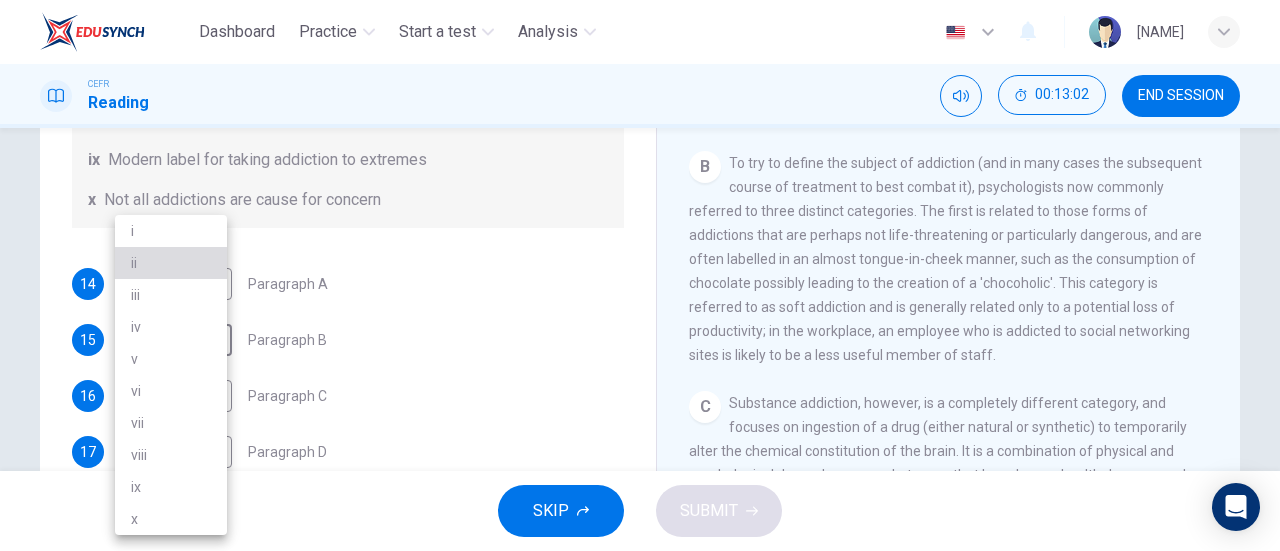 click on "ii" at bounding box center [171, 263] 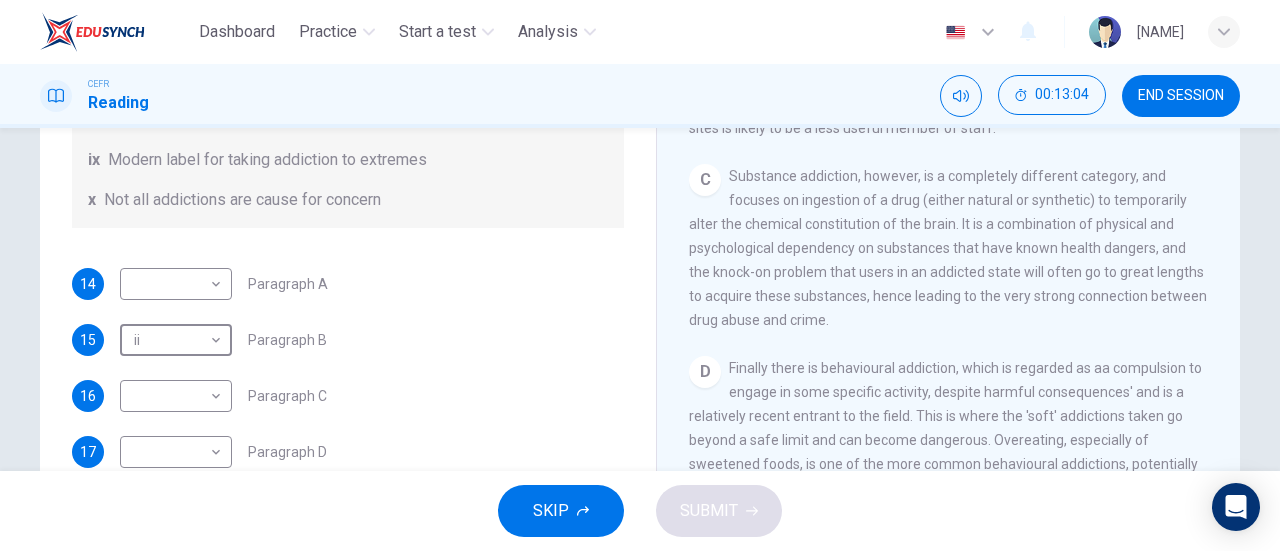 scroll, scrollTop: 705, scrollLeft: 0, axis: vertical 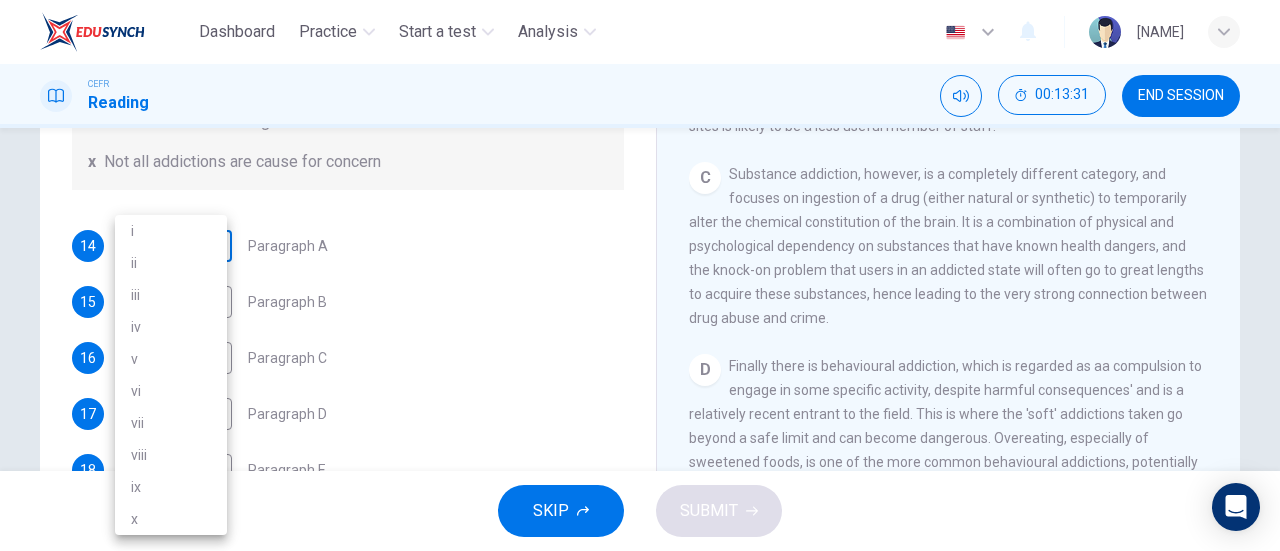 click on "Dashboard Practice Start a test Analysis English en ​ NUR IRDINA BINTI NOR AZHAR CEFR Reading 00:13:31 END SESSION Questions 14 - 19 The Reading Passage has seven paragraphs  A-G .
Choose the correct heading for paragraphs A to F from the list of headings
below.
Write the correct number i-x in the boxes below. List of Headings i A change in methods ii The falling level of addiction iii Biological changes and associated risks iv The long term damage of addiction v Disagreements about definition vi Advice for those involved vii The changing nature of addiction in children viii The lack of clarity in modern interpretations of addiction ix Modern label for taking addiction to extremes x Not all addictions are cause for concern 14 ​ ​ Paragraph A 15 ii ii ​ Paragraph B 16 ​ ​ Paragraph C 17 ​ ​ Paragraph D 18 ​ ​ Paragraph E 19 ​ ​ Paragraph F The Nature of Addiction CLICK TO ZOOM Click to Zoom A B C D E F G SKIP SUBMIT EduSynch - Online Language Proficiency Testing
Dashboard 2025" at bounding box center [640, 275] 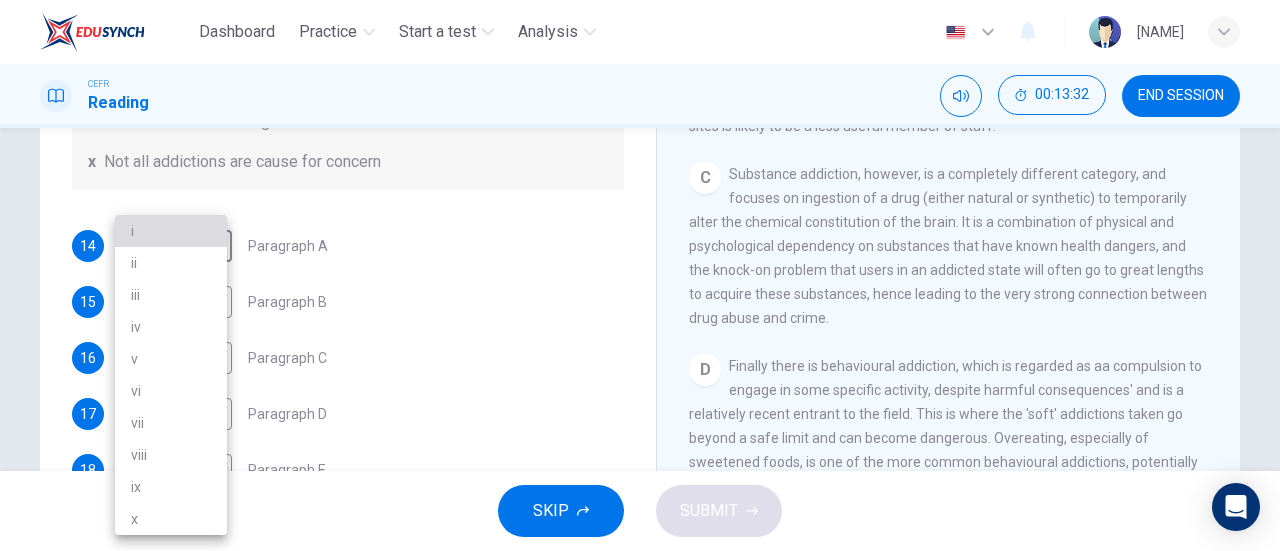click on "i" at bounding box center (171, 231) 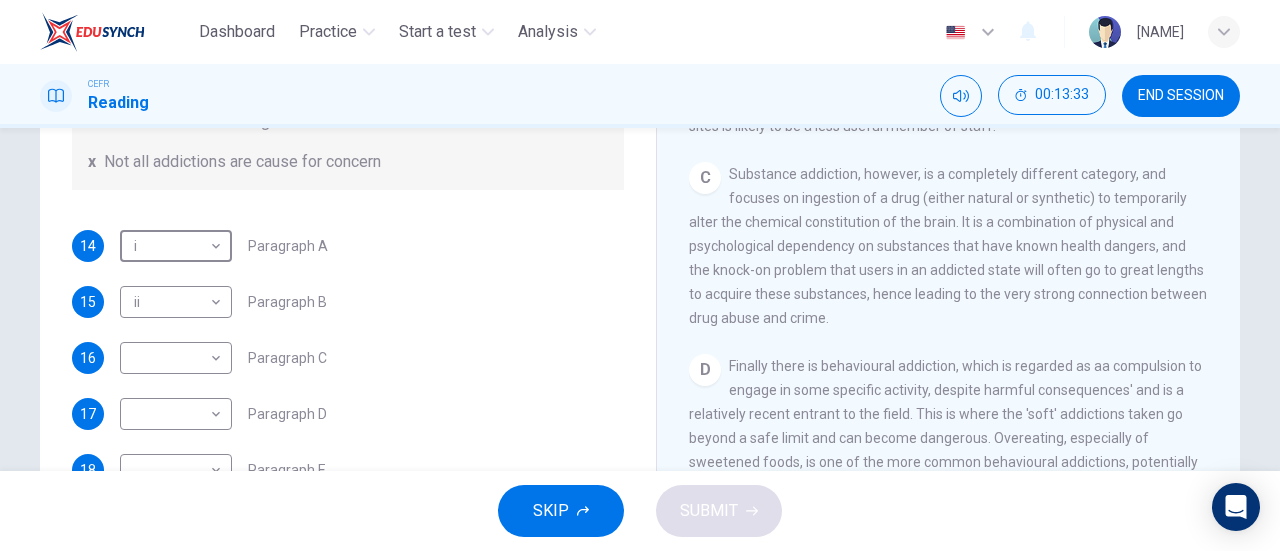 scroll, scrollTop: 408, scrollLeft: 0, axis: vertical 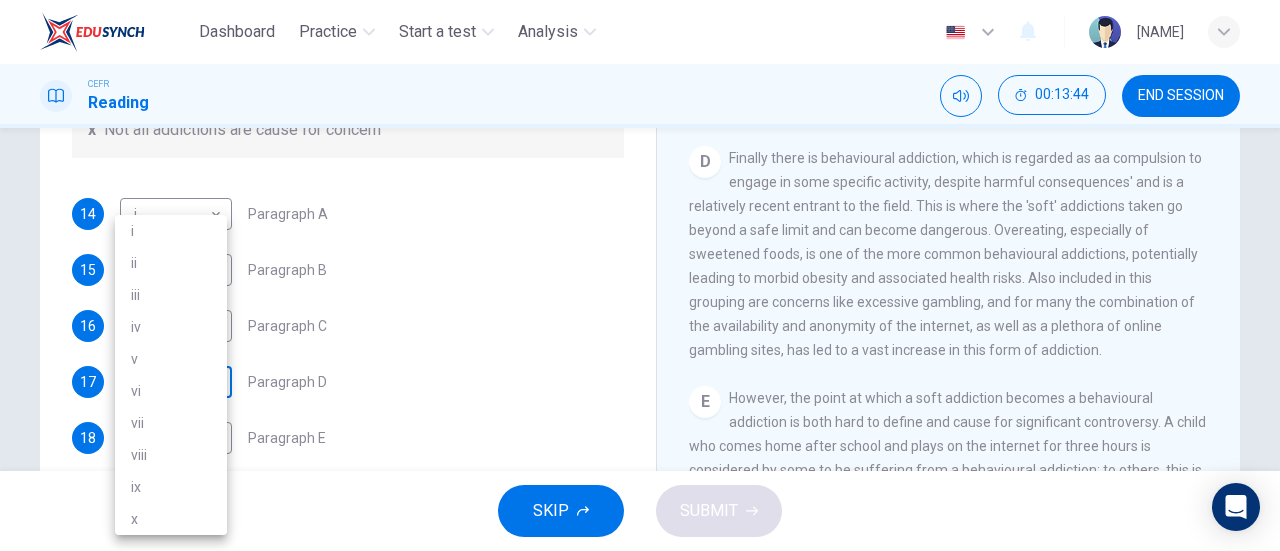 click on "Dashboard Practice Start a test Analysis English en ​ NUR IRDINA BINTI NOR AZHAR CEFR Reading 00:13:44 END SESSION Questions 14 - 19 The Reading Passage has seven paragraphs  A-G .
Choose the correct heading for paragraphs A to F from the list of headings
below.
Write the correct number i-x in the boxes below. List of Headings i A change in methods ii The falling level of addiction iii Biological changes and associated risks iv The long term damage of addiction v Disagreements about definition vi Advice for those involved vii The changing nature of addiction in children viii The lack of clarity in modern interpretations of addiction ix Modern label for taking addiction to extremes x Not all addictions are cause for concern 14 i i ​ Paragraph A 15 ii ii ​ Paragraph B 16 ​ ​ Paragraph C 17 ​ ​ Paragraph D 18 ​ ​ Paragraph E 19 ​ ​ Paragraph F The Nature of Addiction CLICK TO ZOOM Click to Zoom A B C D E F G SKIP SUBMIT EduSynch - Online Language Proficiency Testing
Dashboard 2025" at bounding box center (640, 275) 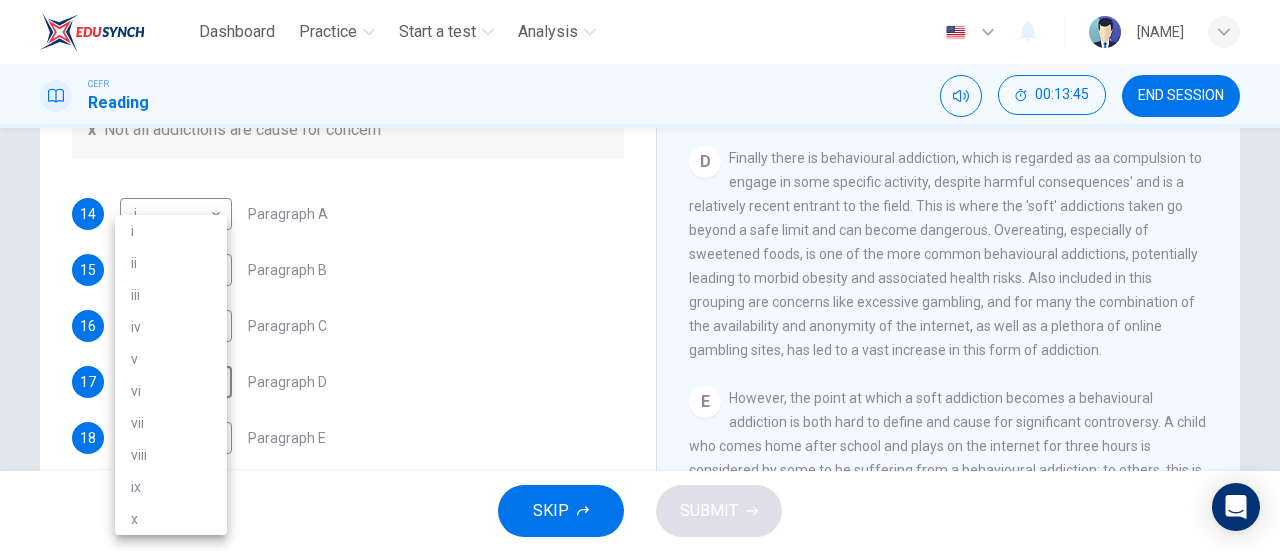 click on "iii" at bounding box center (171, 295) 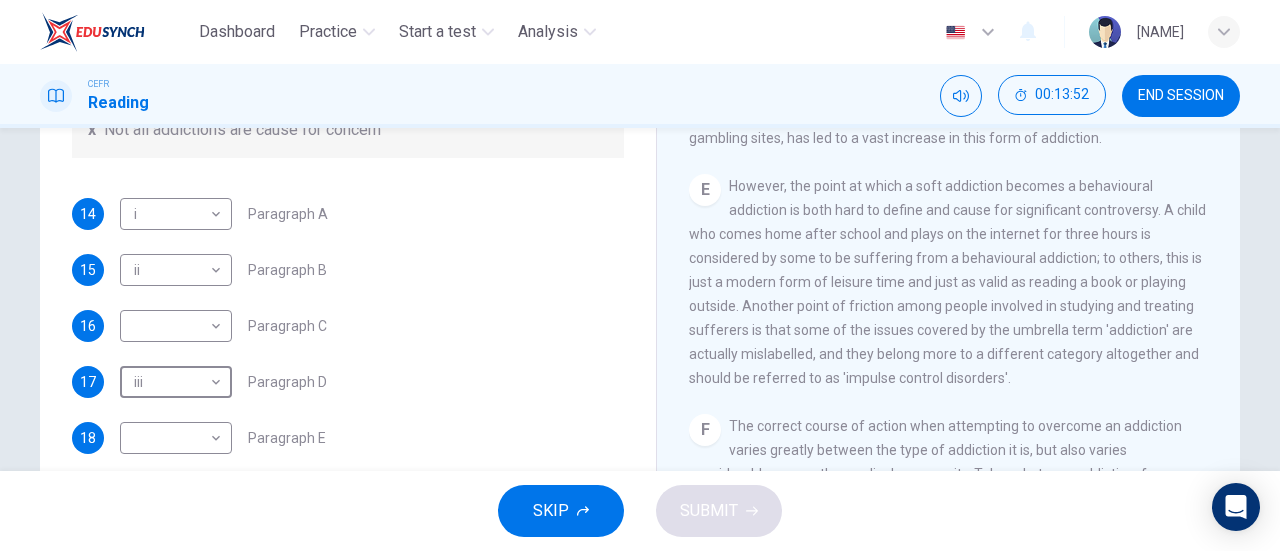 scroll, scrollTop: 1126, scrollLeft: 0, axis: vertical 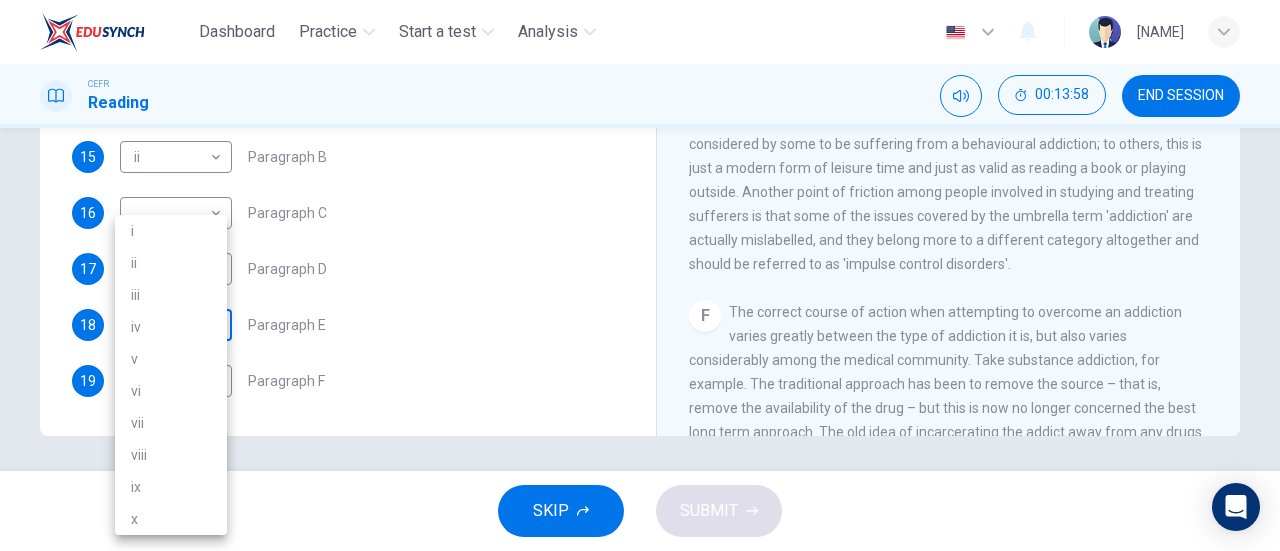 click on "Dashboard Practice Start a test Analysis English en ​ NUR IRDINA BINTI NOR AZHAR CEFR Reading 00:13:58 END SESSION Questions 14 - 19 The Reading Passage has seven paragraphs  A-G .
Choose the correct heading for paragraphs A to F from the list of headings
below.
Write the correct number i-x in the boxes below. List of Headings i A change in methods ii The falling level of addiction iii Biological changes and associated risks iv The long term damage of addiction v Disagreements about definition vi Advice for those involved vii The changing nature of addiction in children viii The lack of clarity in modern interpretations of addiction ix Modern label for taking addiction to extremes x Not all addictions are cause for concern 14 i i ​ Paragraph A 15 ii ii ​ Paragraph B 16 ​ ​ Paragraph C 17 iii iii ​ Paragraph D 18 ​ ​ Paragraph E 19 ​ ​ Paragraph F The Nature of Addiction CLICK TO ZOOM Click to Zoom A B C D E F G SKIP SUBMIT EduSynch - Online Language Proficiency Testing
Dashboard" at bounding box center (640, 275) 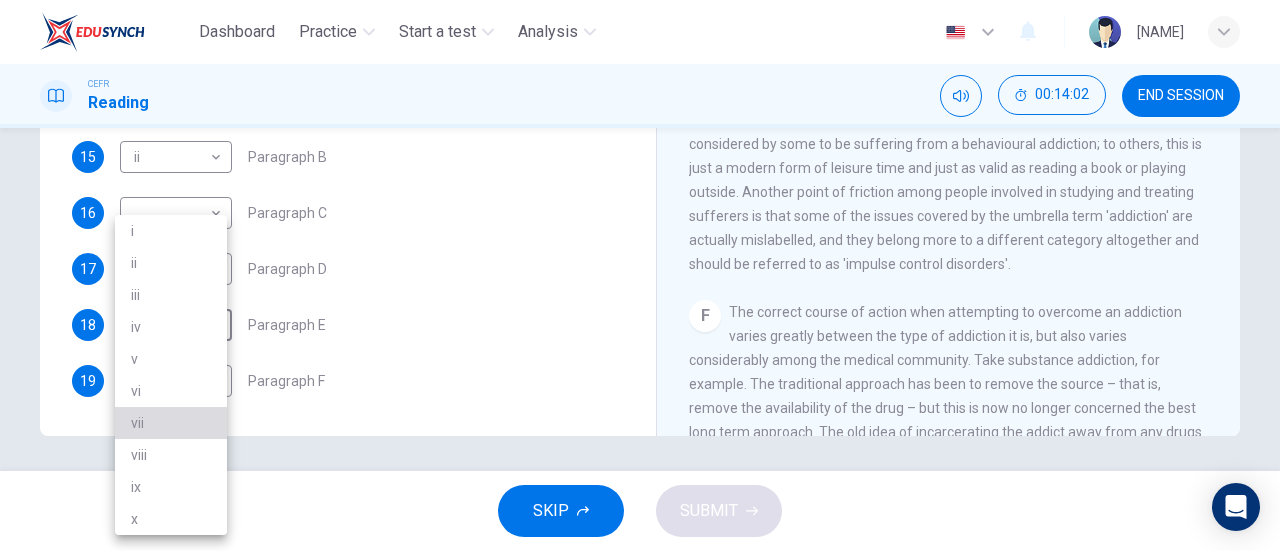 click on "vii" at bounding box center (171, 423) 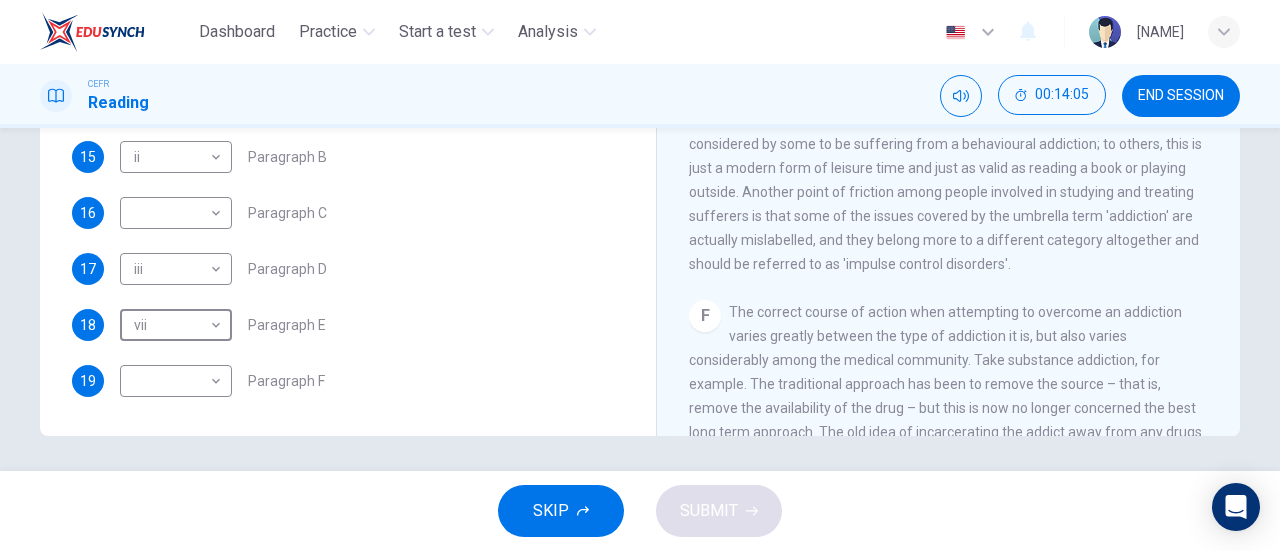 scroll, scrollTop: 432, scrollLeft: 0, axis: vertical 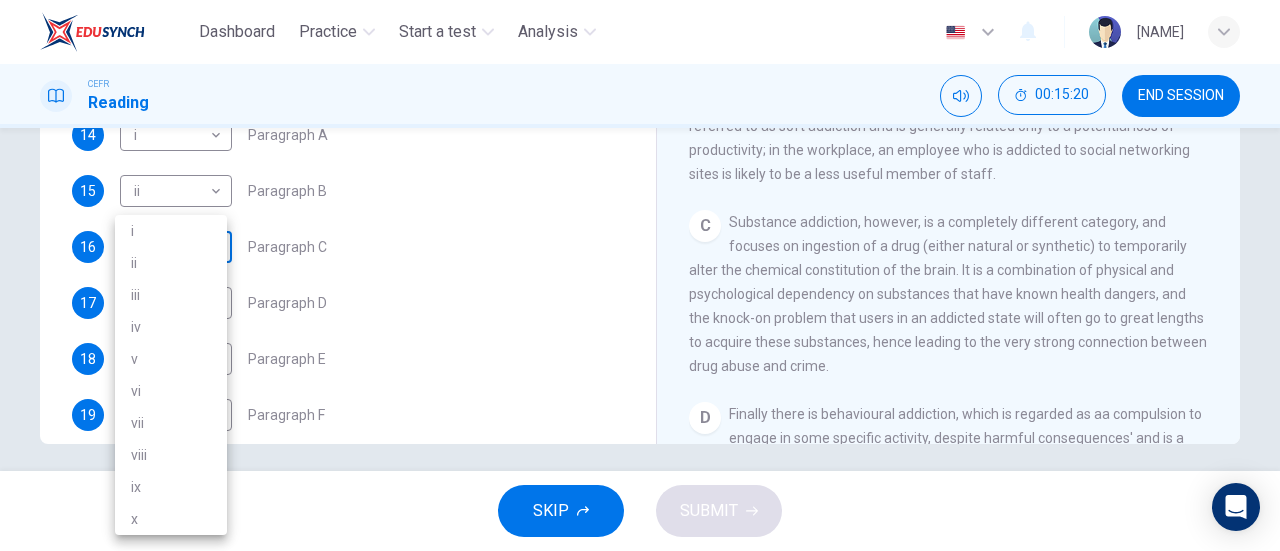 click on "Dashboard Practice Start a test Analysis English en ​ NUR IRDINA BINTI NOR AZNOR CEFR Reading 00:15:20 END SESSION Questions 14 - 19 The Reading Passage has seven paragraphs  A-G .
Choose the correct heading for paragraphs A to F from the list of headings
below.
Write the correct number i-x in the boxes below. List of Headings i A change in methods ii The falling level of addiction iii Biological changes and associated risks iv The long term damage of addiction v Disagreements about definition vi Advice for those involved vii The changing nature of addiction in children viii The lack of clarity in modern interpretations of addiction ix Modern label for taking addiction to extremes x Not all addictions are cause for concern 14 i i ​ Paragraph A 15 ii ii ​ Paragraph B 16 ​ ​ Paragraph C 17 iii iii ​ Paragraph D 18 vii vii ​ Paragraph E 19 ​ ​ Paragraph F The Nature of Addiction CLICK TO ZOOM Click to Zoom A B C D E F G SKIP SUBMIT EduSynch - Online Language Proficiency Testing
2025 i" at bounding box center (640, 275) 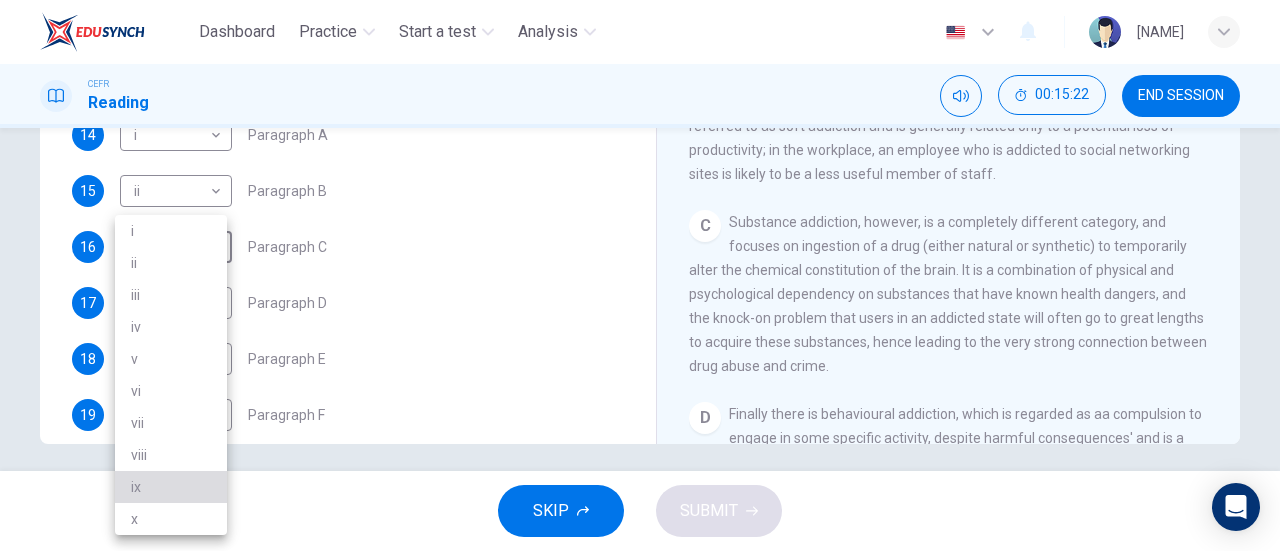 click on "ix" at bounding box center [171, 487] 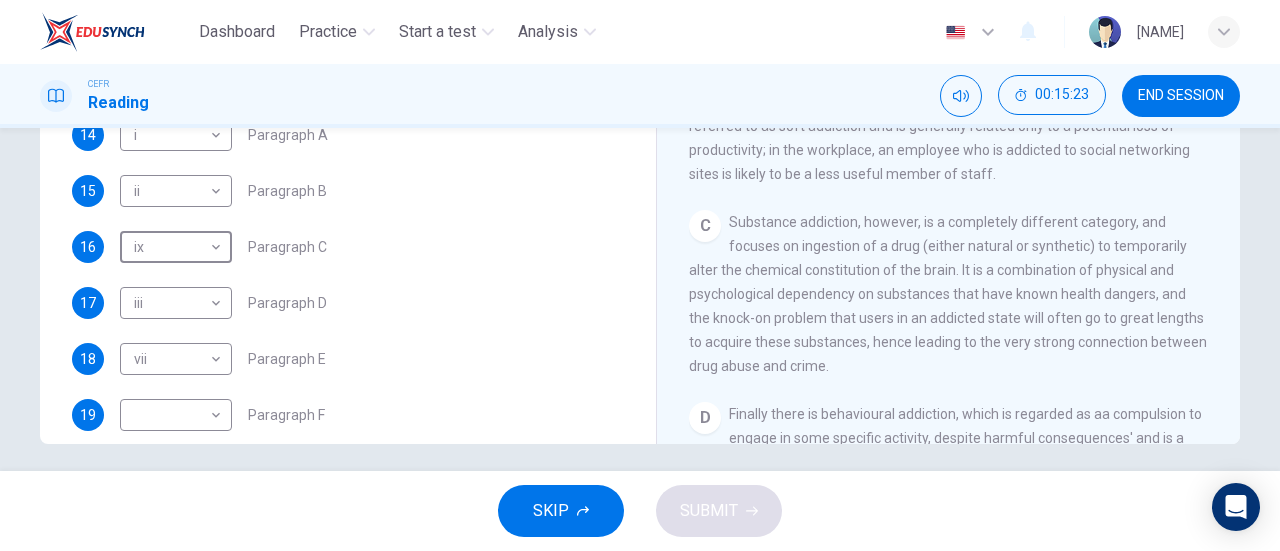 scroll, scrollTop: 432, scrollLeft: 0, axis: vertical 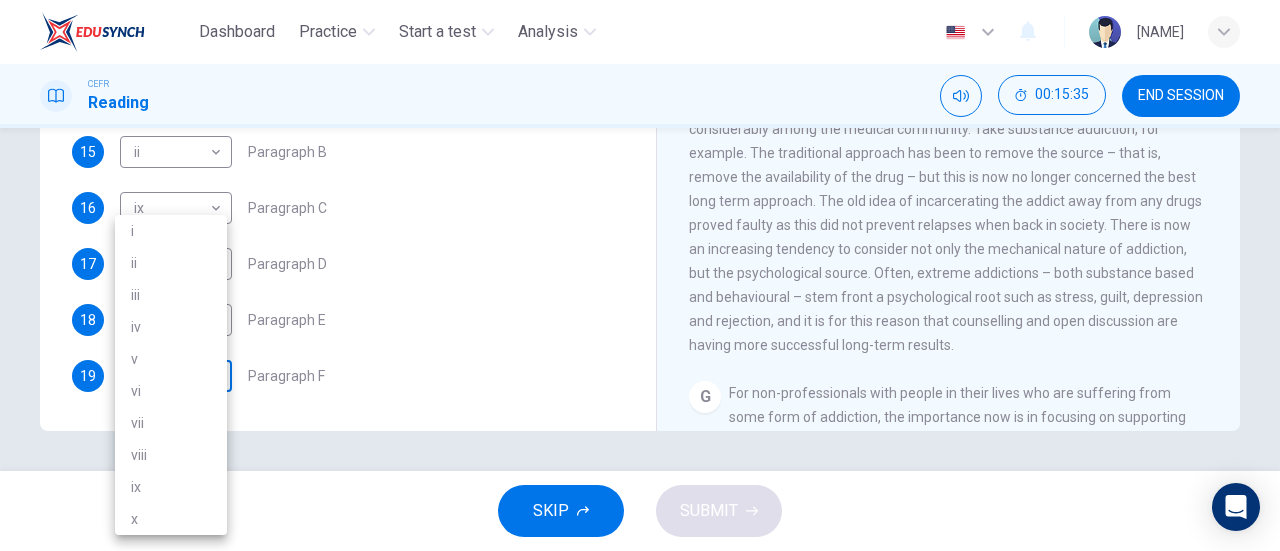 click on "Dashboard Practice Start a test Analysis English en ​ NUR IRDINA BINTI NOR AZHAR CEFR Reading 00:15:35 END SESSION Questions 14 - 19 The Reading Passage has seven paragraphs  A-G .
Choose the correct heading for paragraphs A to F from the list of headings
below.
Write the correct number i-x in the boxes below. List of Headings i A change in methods ii The falling level of addiction iii Biological changes and associated risks iv The long term damage of addiction v Disagreements about definition vi Advice for those involved vii The changing nature of addiction in children viii The lack of clarity in modern interpretations of addiction ix Modern label for taking addiction to extremes x Not all addictions are cause for concern 14 i i ​ Paragraph A 15 ii ii ​ Paragraph B 16 ix ix ​ Paragraph C 17 iii iii ​ Paragraph D 18 vii vii ​ Paragraph E 19 ​ ​ Paragraph F The Nature of Addiction CLICK TO ZOOM Click to Zoom A B C D E F G SKIP SUBMIT EduSynch - Online Language Proficiency Testing
2025" at bounding box center [640, 275] 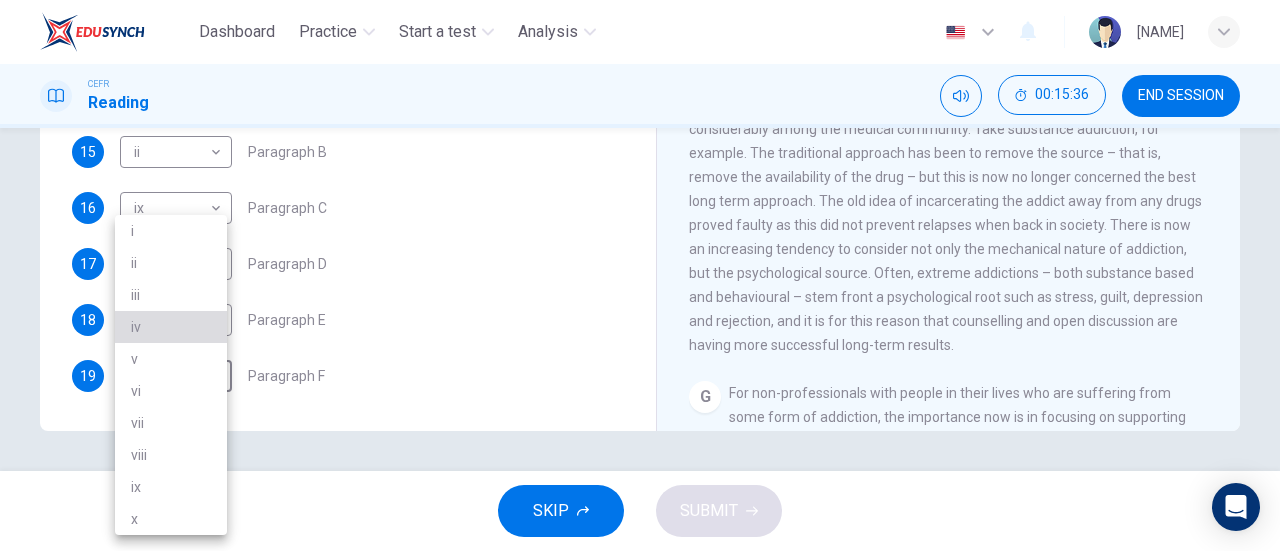 click on "iv" at bounding box center (171, 327) 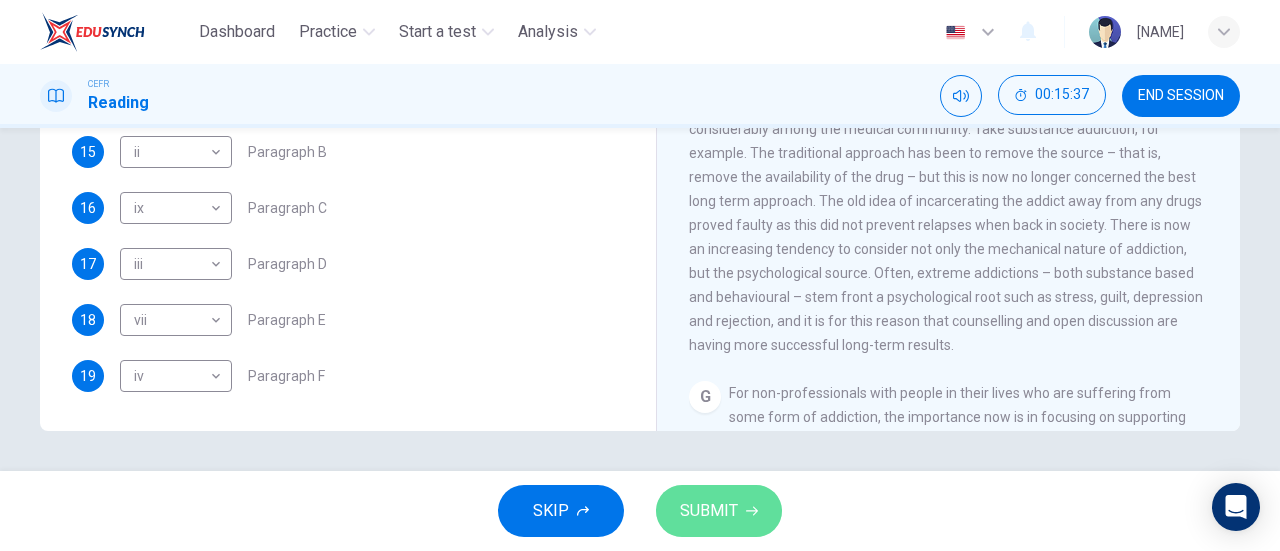 click on "SUBMIT" at bounding box center [709, 511] 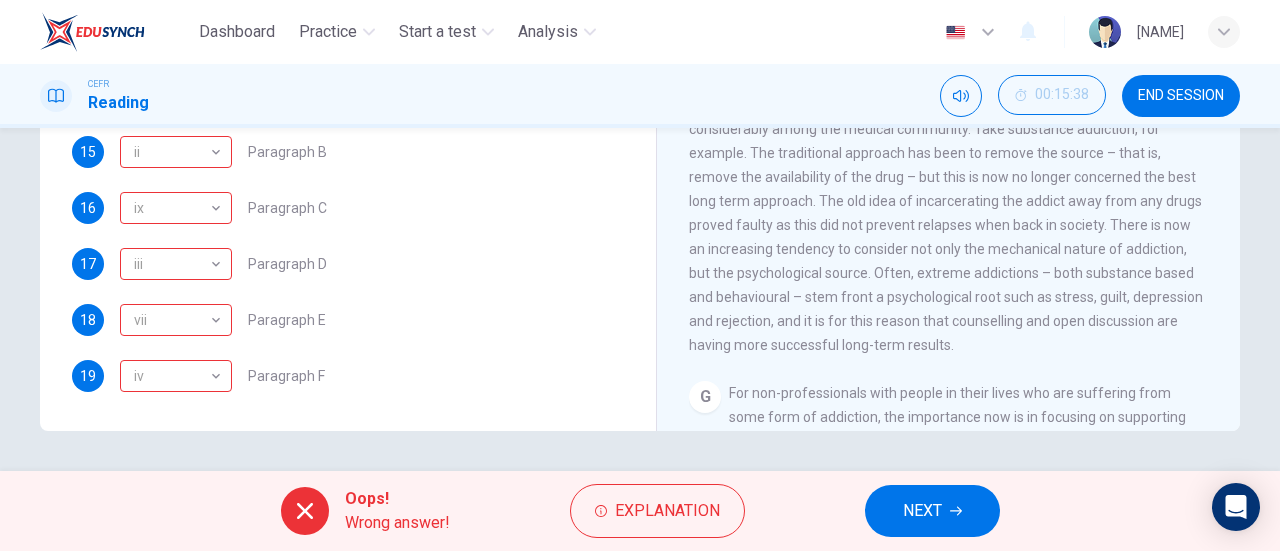 scroll, scrollTop: 432, scrollLeft: 0, axis: vertical 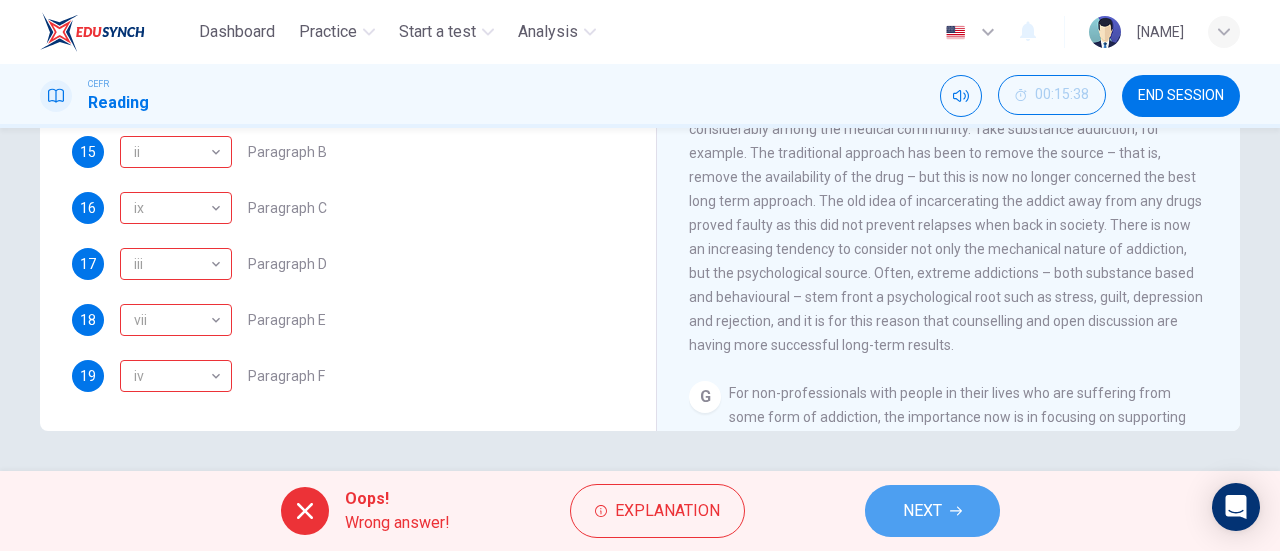 click on "NEXT" at bounding box center (922, 511) 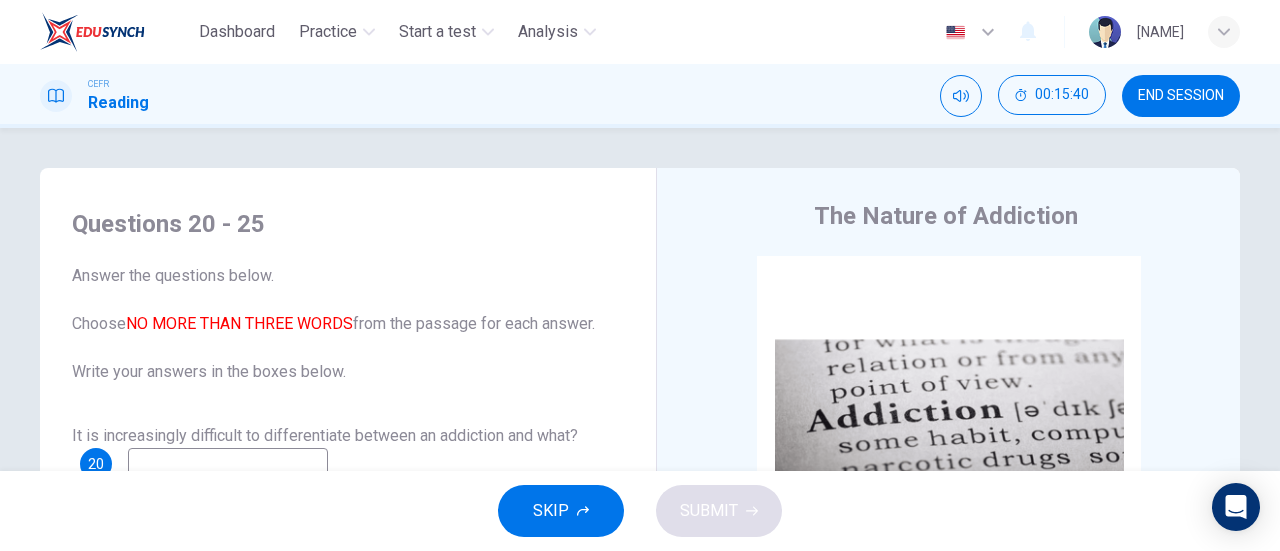 scroll, scrollTop: 0, scrollLeft: 0, axis: both 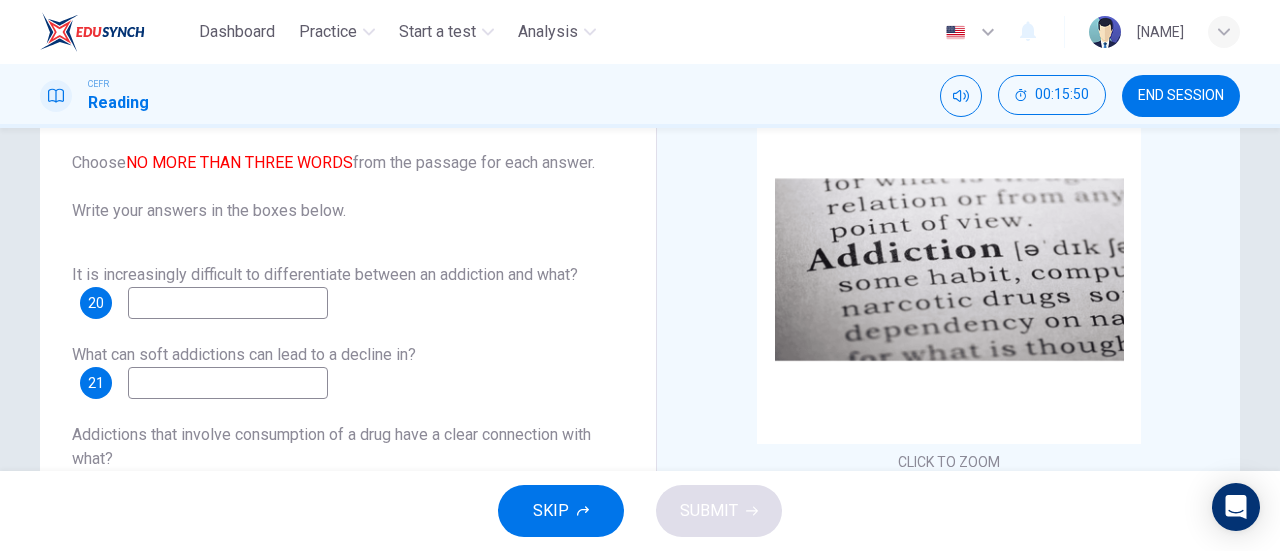 click at bounding box center (228, 303) 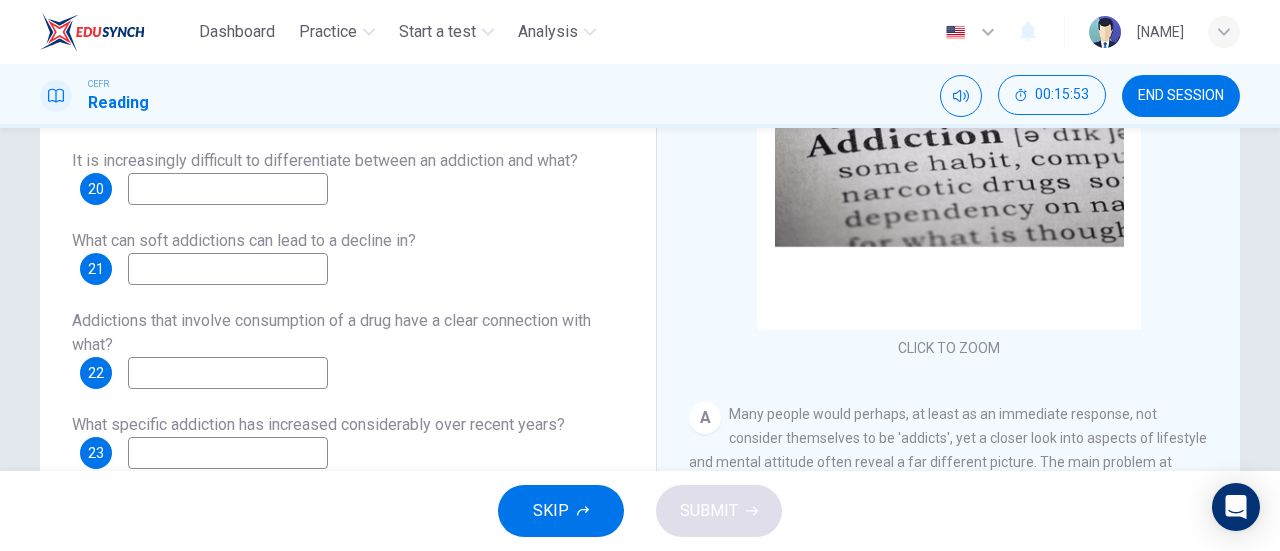 scroll, scrollTop: 275, scrollLeft: 0, axis: vertical 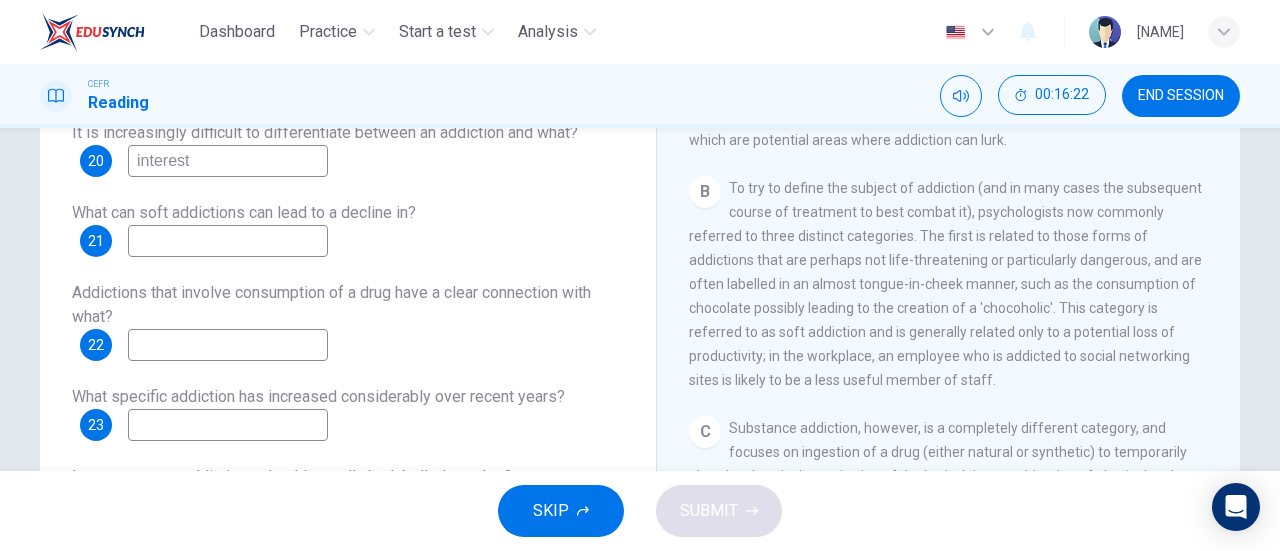 type on "interest" 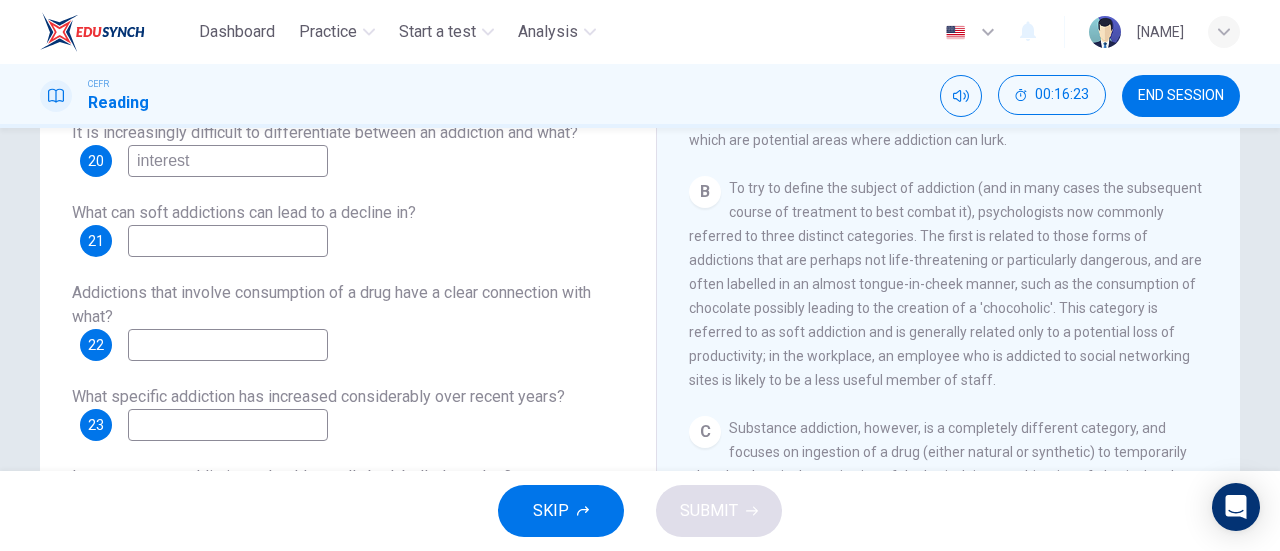 click at bounding box center [228, 161] 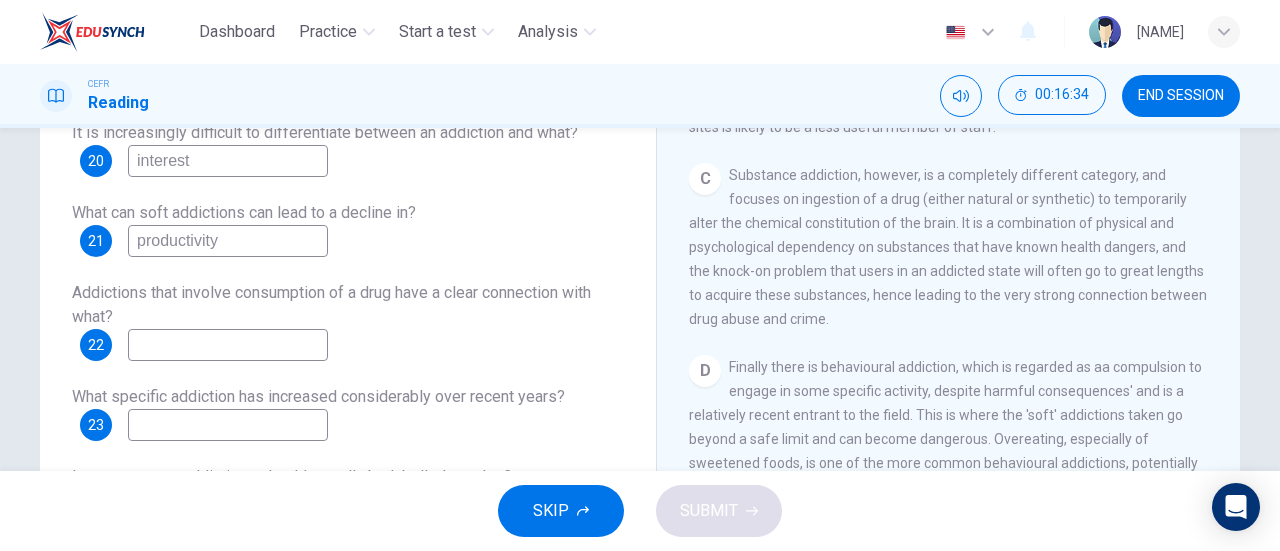 scroll, scrollTop: 716, scrollLeft: 0, axis: vertical 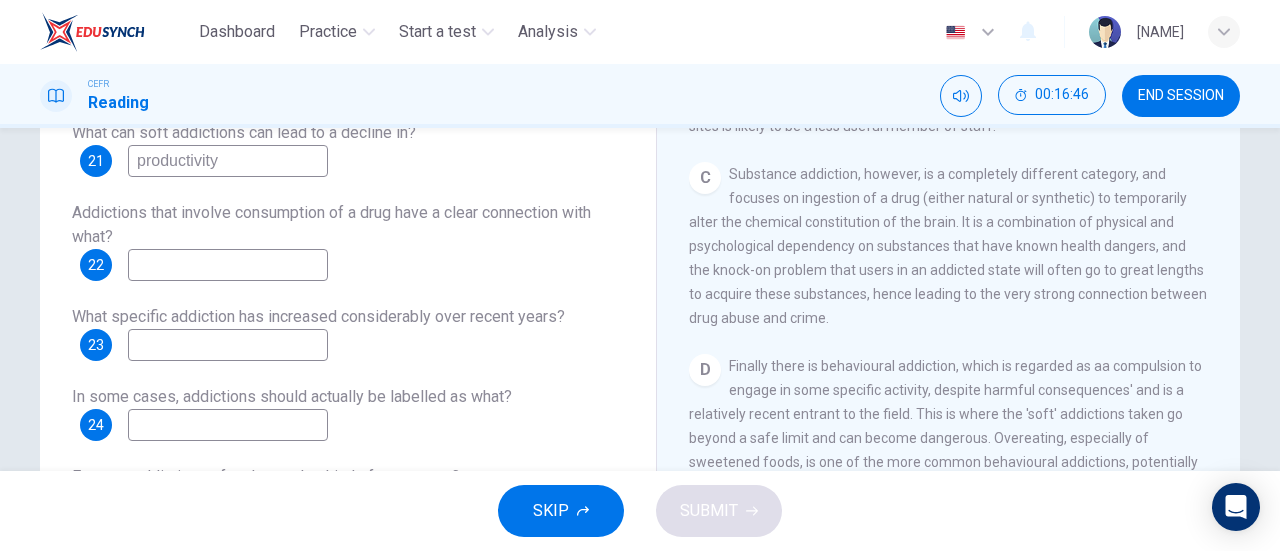 type on "productivity" 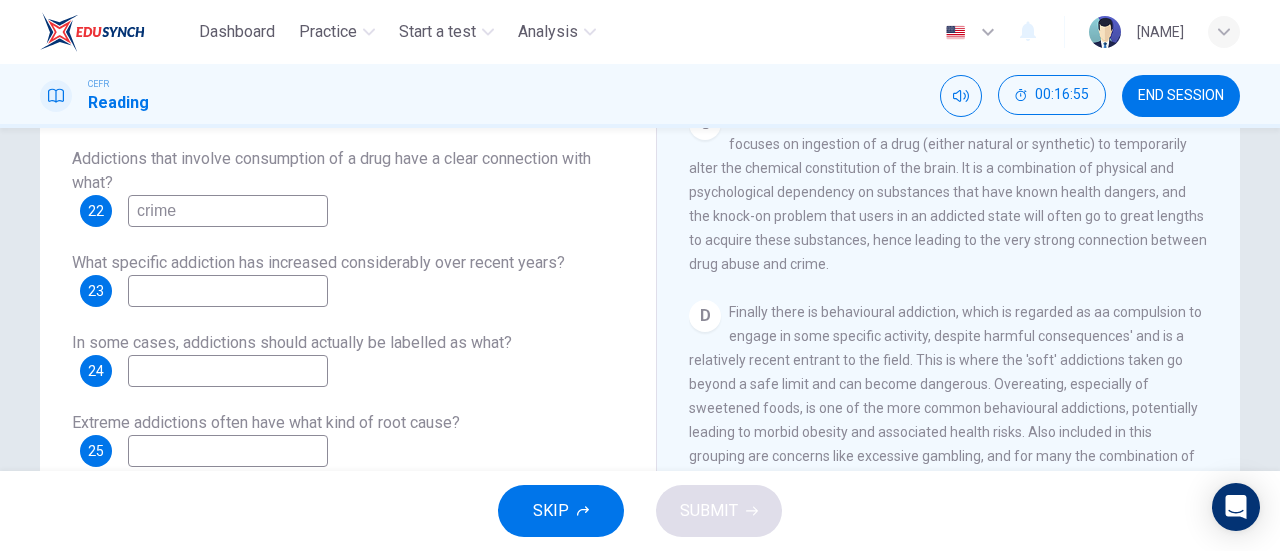 scroll, scrollTop: 359, scrollLeft: 0, axis: vertical 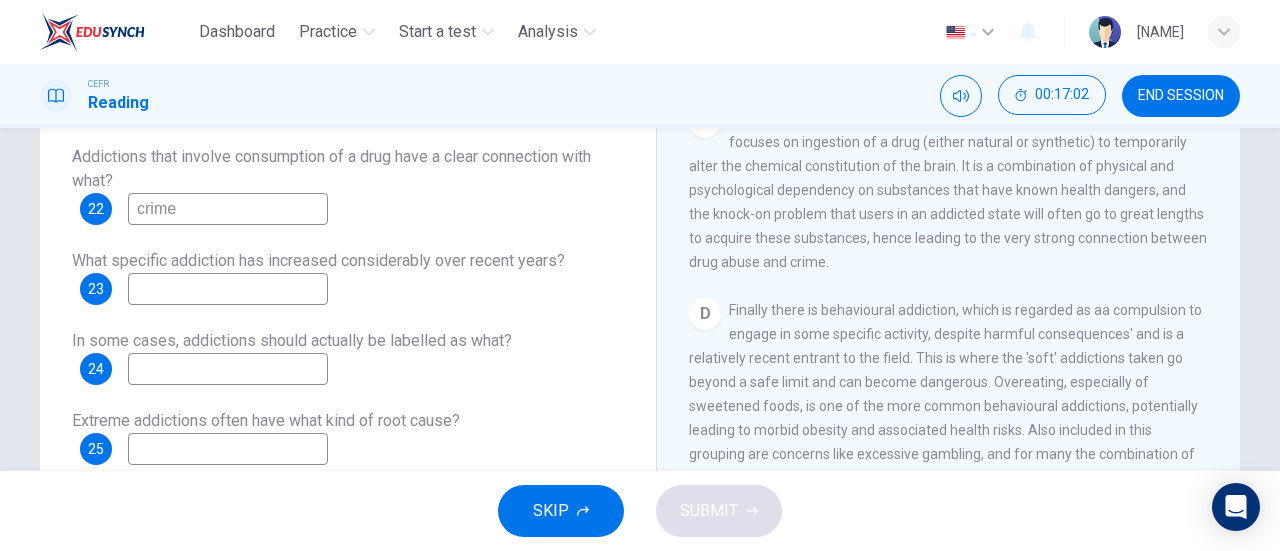 type on "crime" 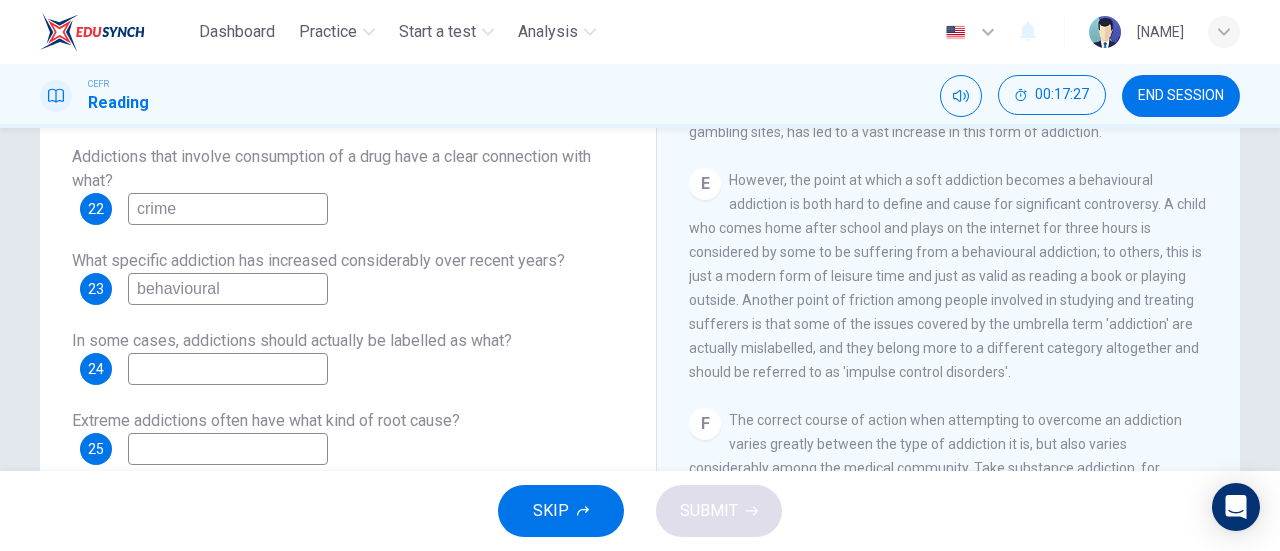 scroll, scrollTop: 1087, scrollLeft: 0, axis: vertical 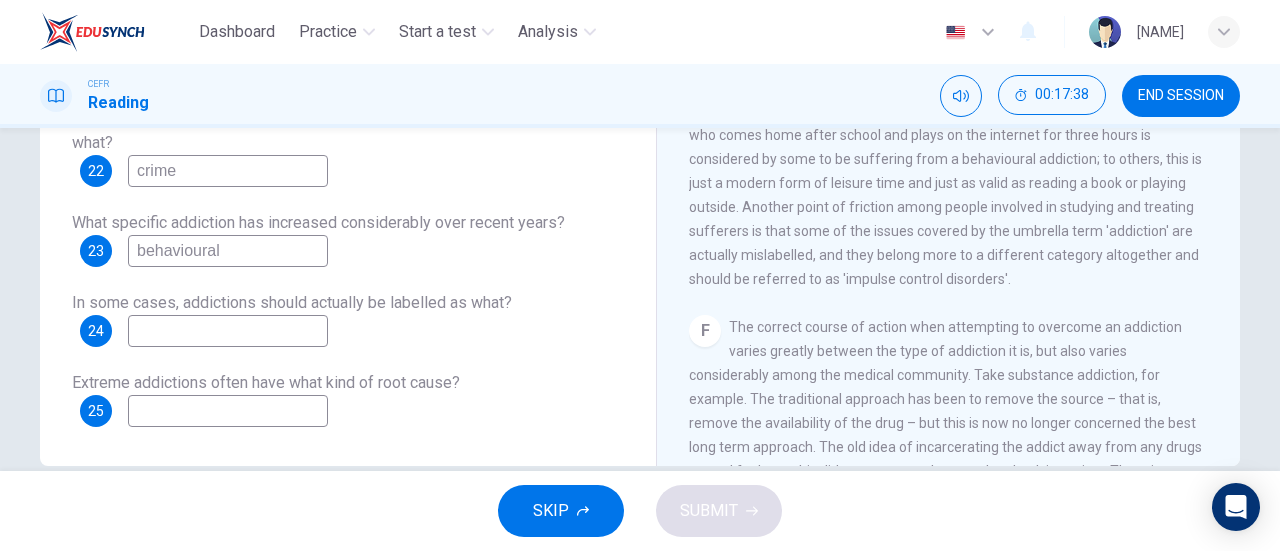 type on "behavioural" 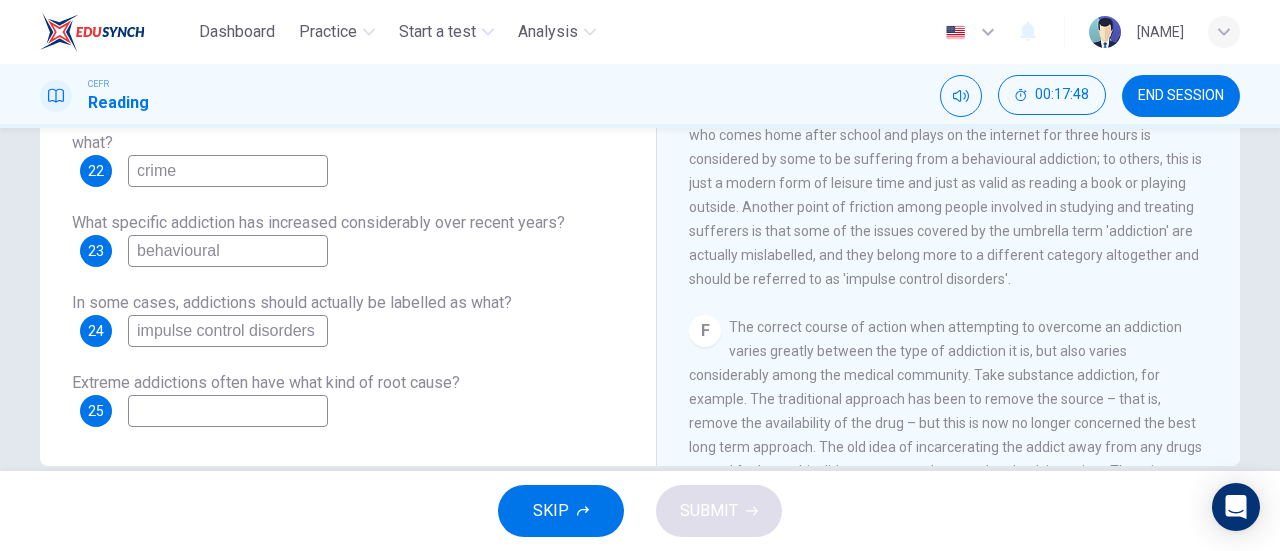 type on "impulse control disorders" 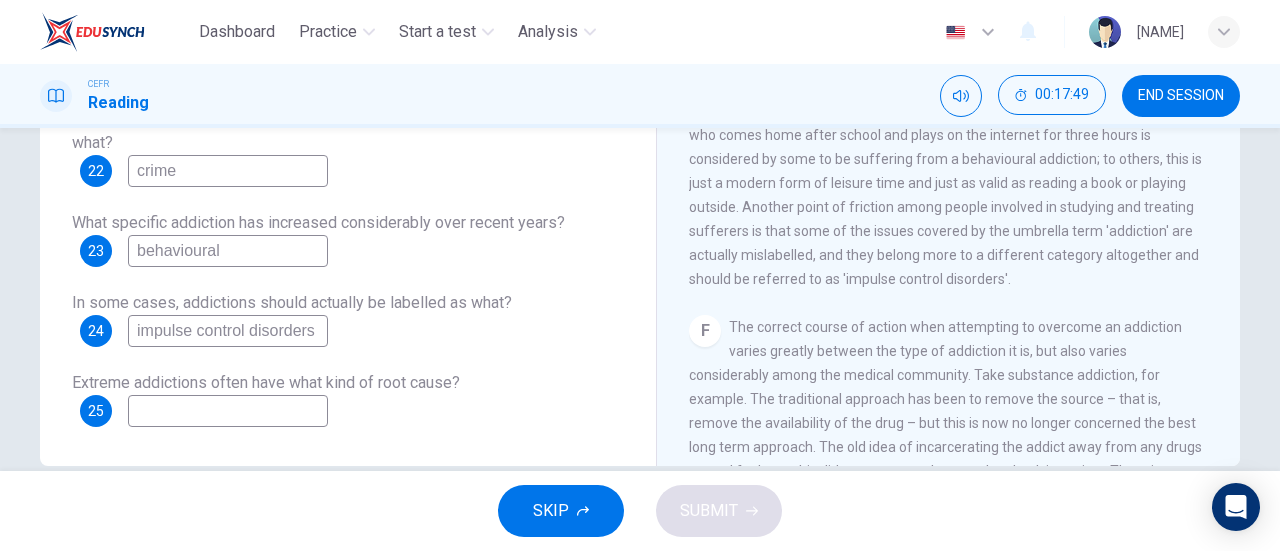 click at bounding box center (228, -13) 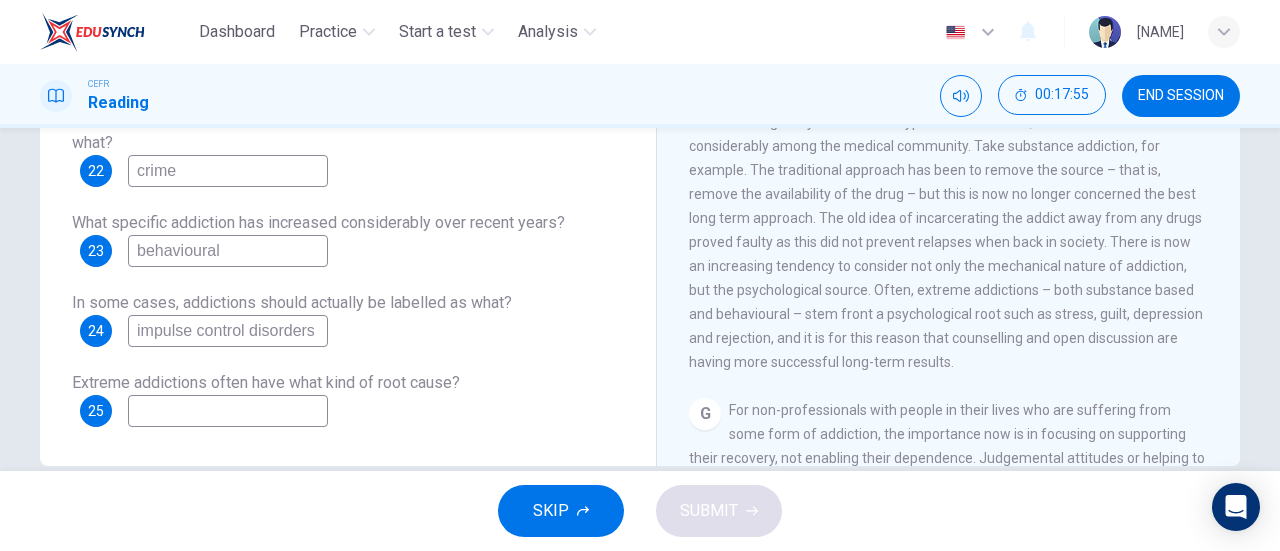 scroll, scrollTop: 1372, scrollLeft: 0, axis: vertical 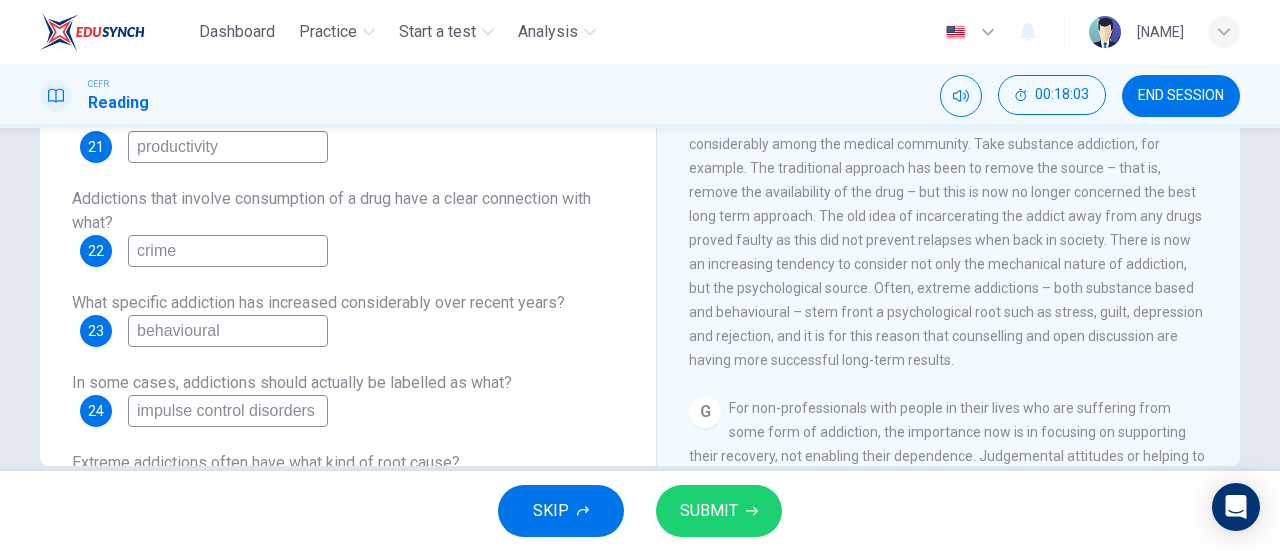 type on "psychological" 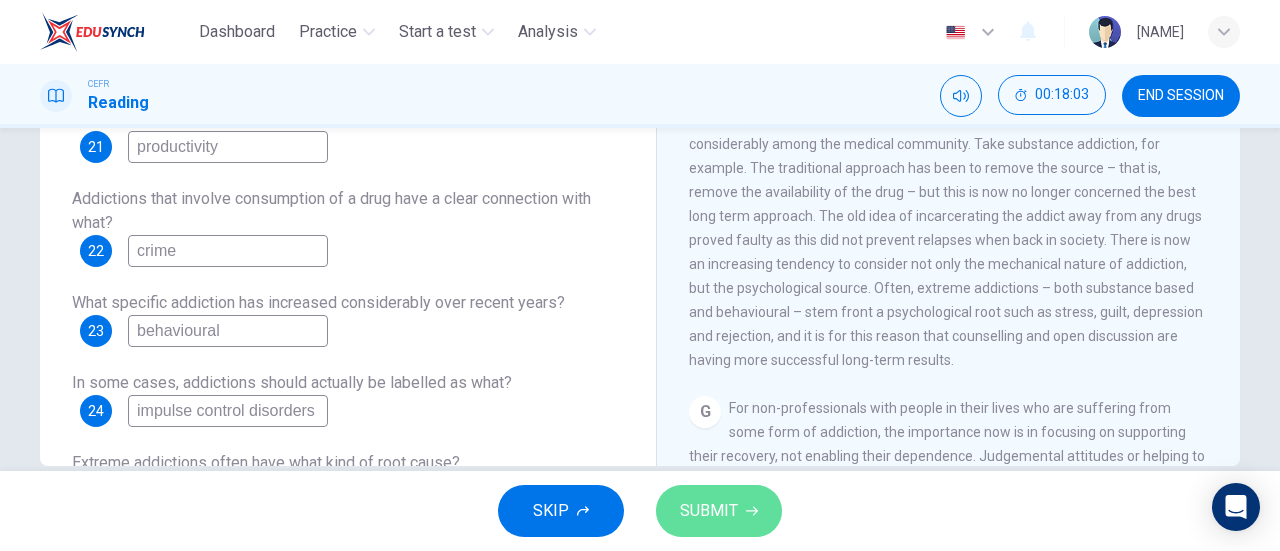 click on "SUBMIT" at bounding box center [709, 511] 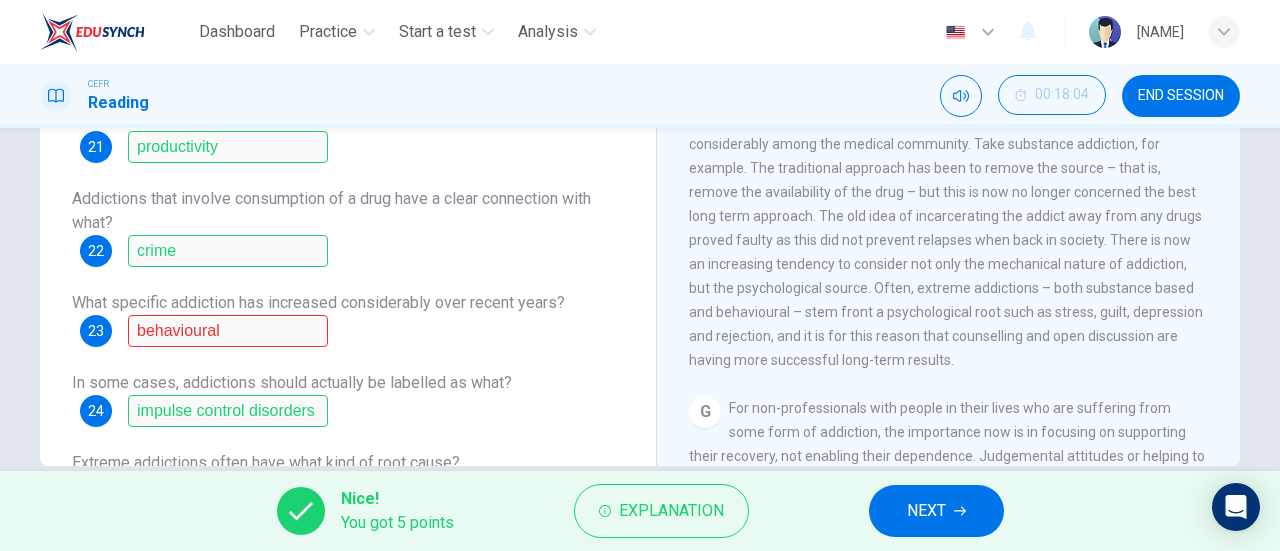 scroll, scrollTop: 0, scrollLeft: 0, axis: both 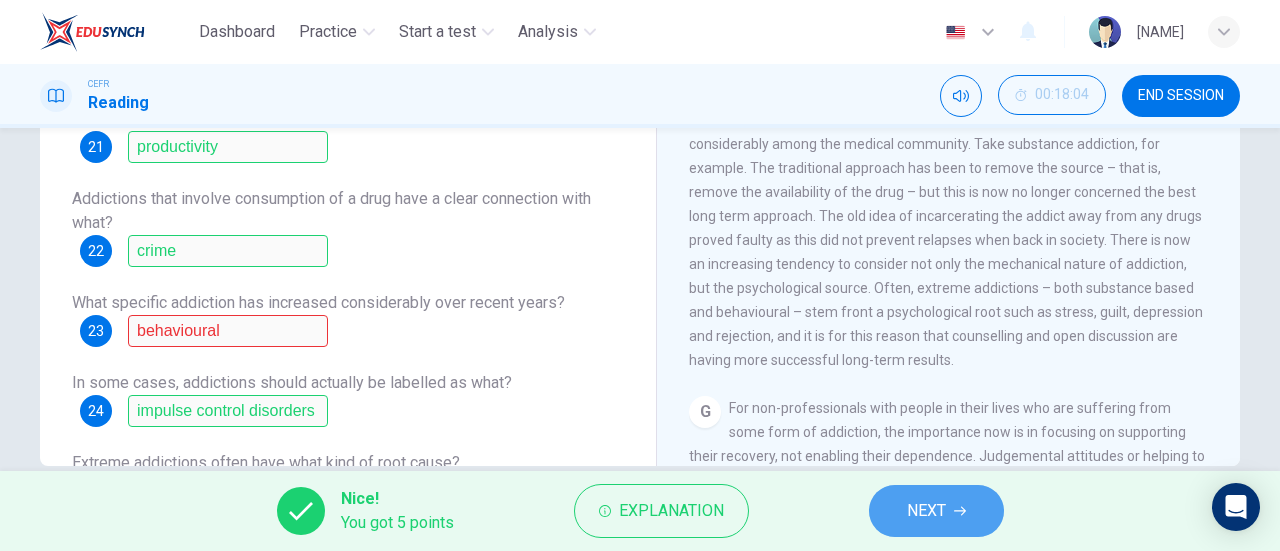 click on "NEXT" at bounding box center (926, 511) 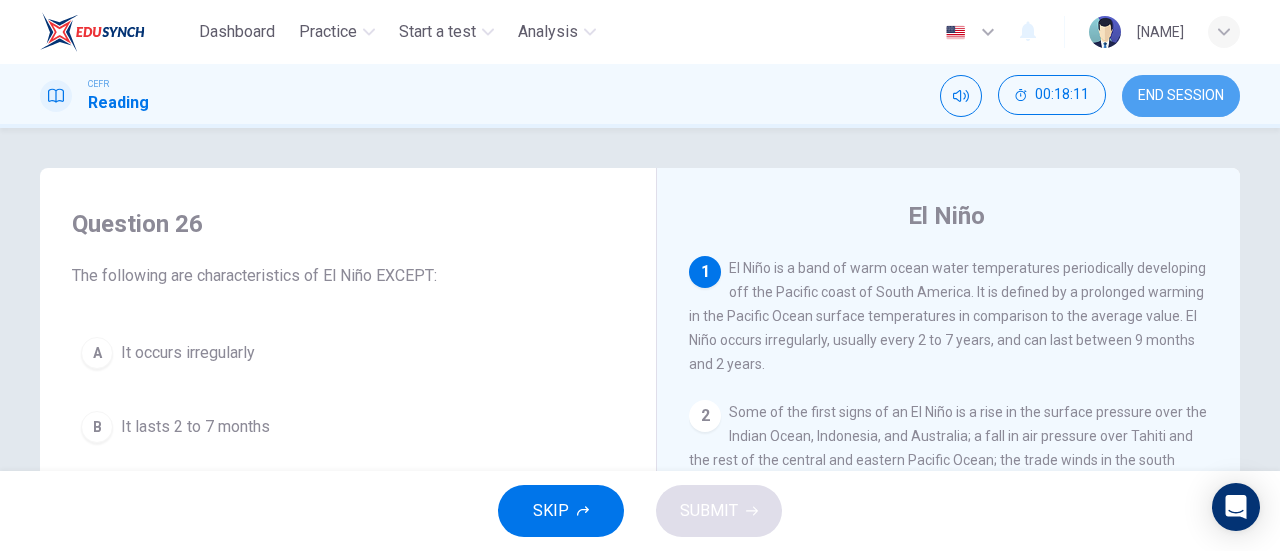 click on "END SESSION" at bounding box center (1181, 96) 